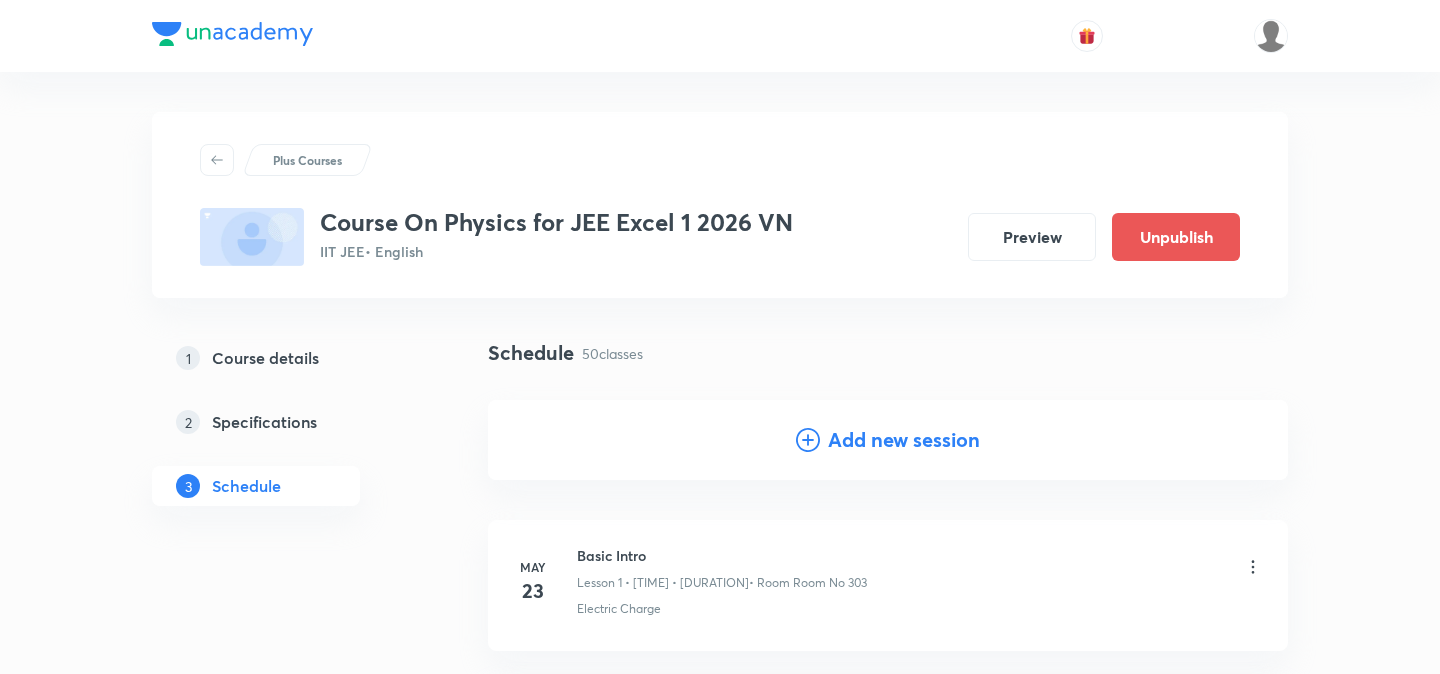 scroll, scrollTop: 7779, scrollLeft: 0, axis: vertical 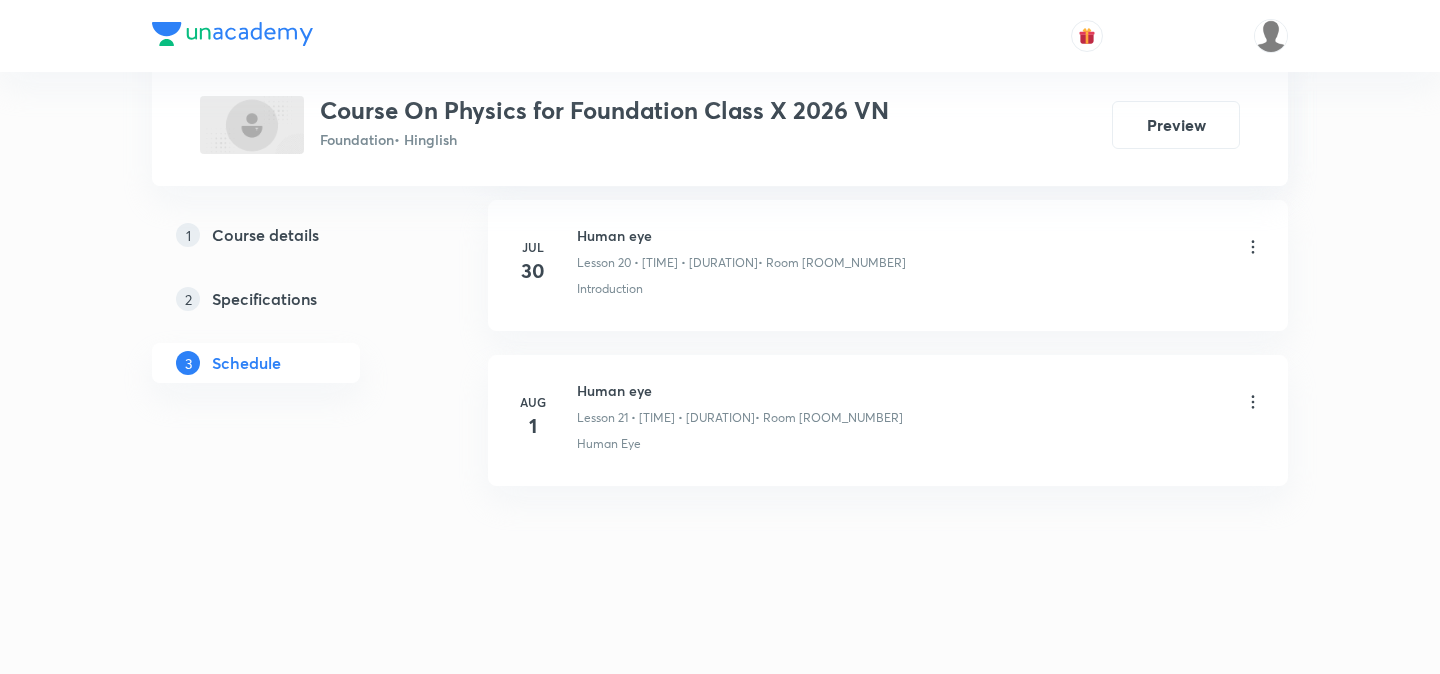 click 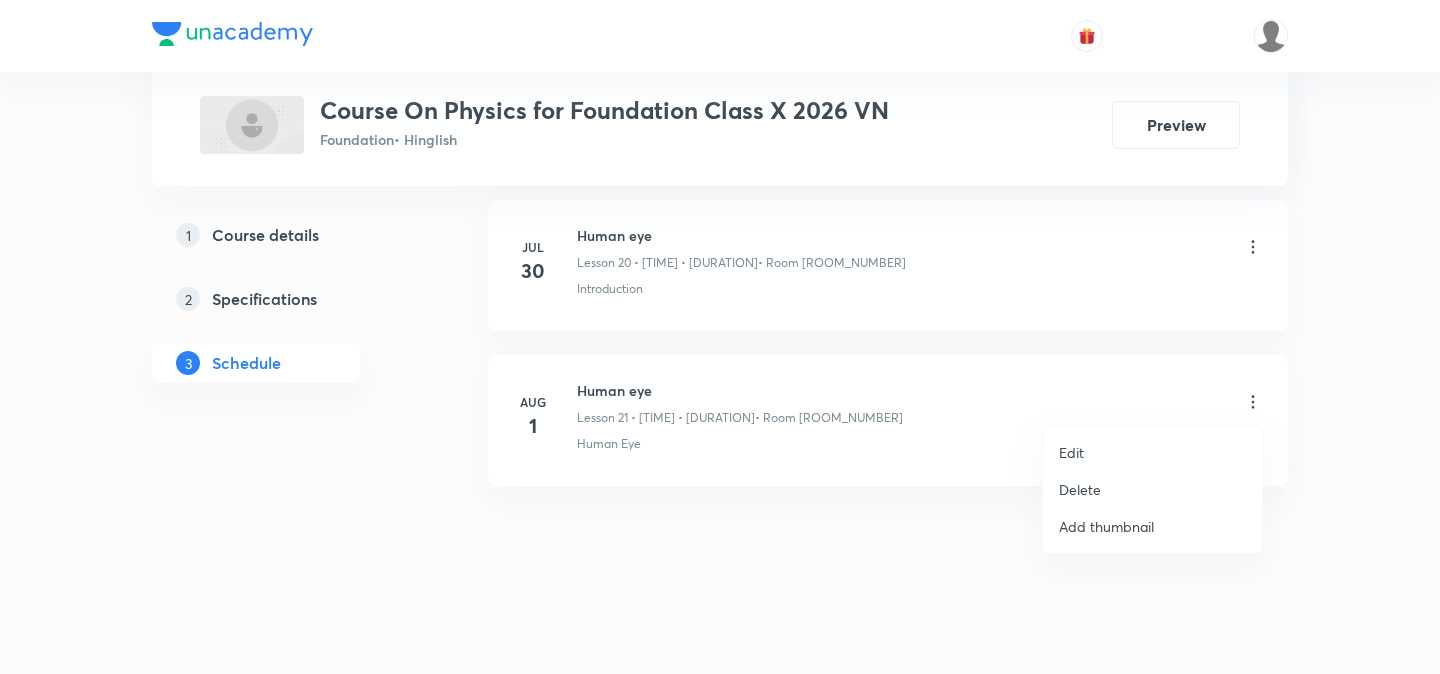 click on "Edit" at bounding box center (1152, 452) 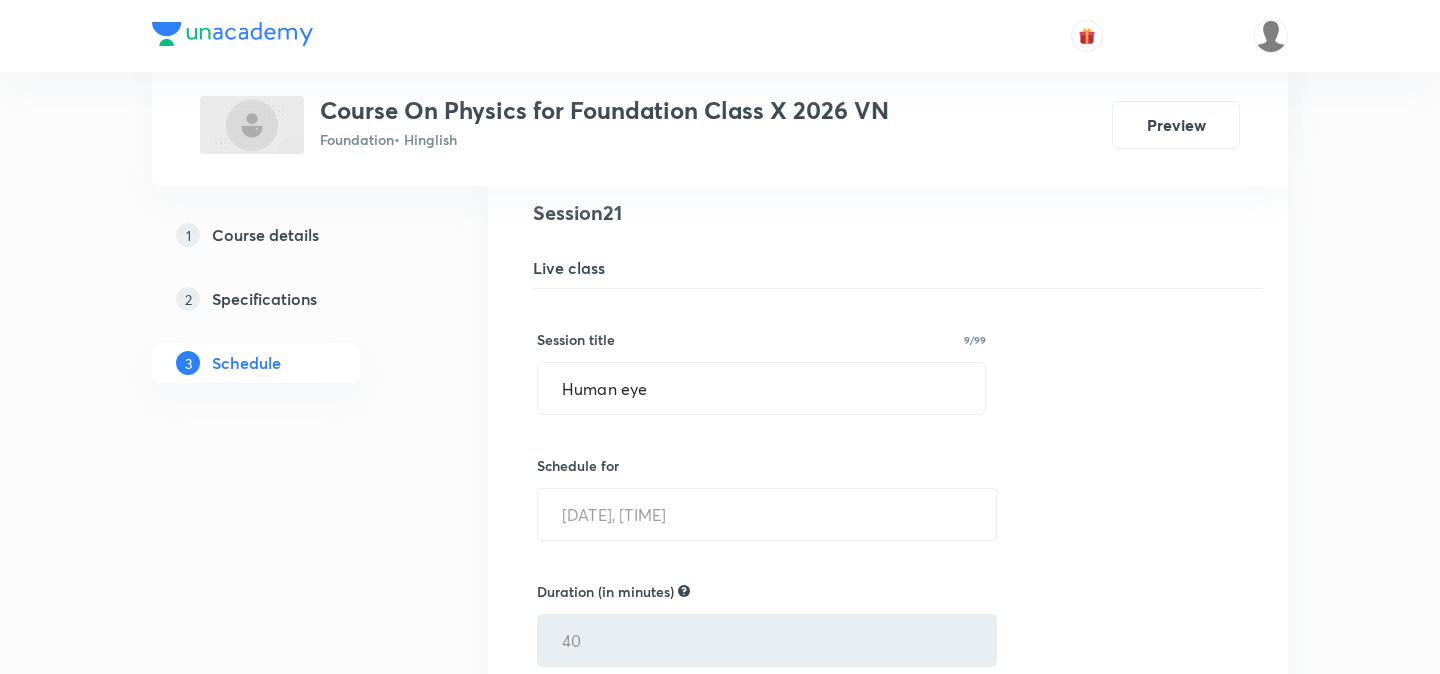 scroll, scrollTop: 3333, scrollLeft: 0, axis: vertical 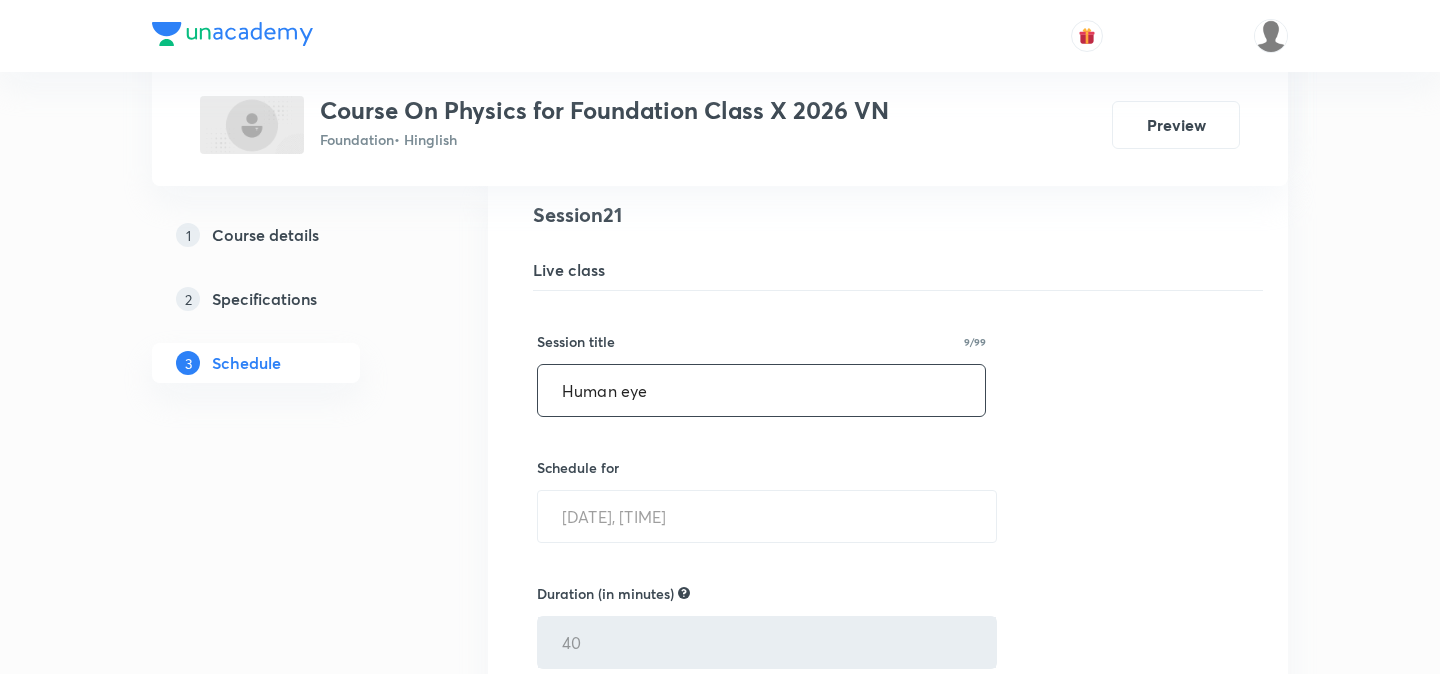 drag, startPoint x: 664, startPoint y: 386, endPoint x: 533, endPoint y: 387, distance: 131.00381 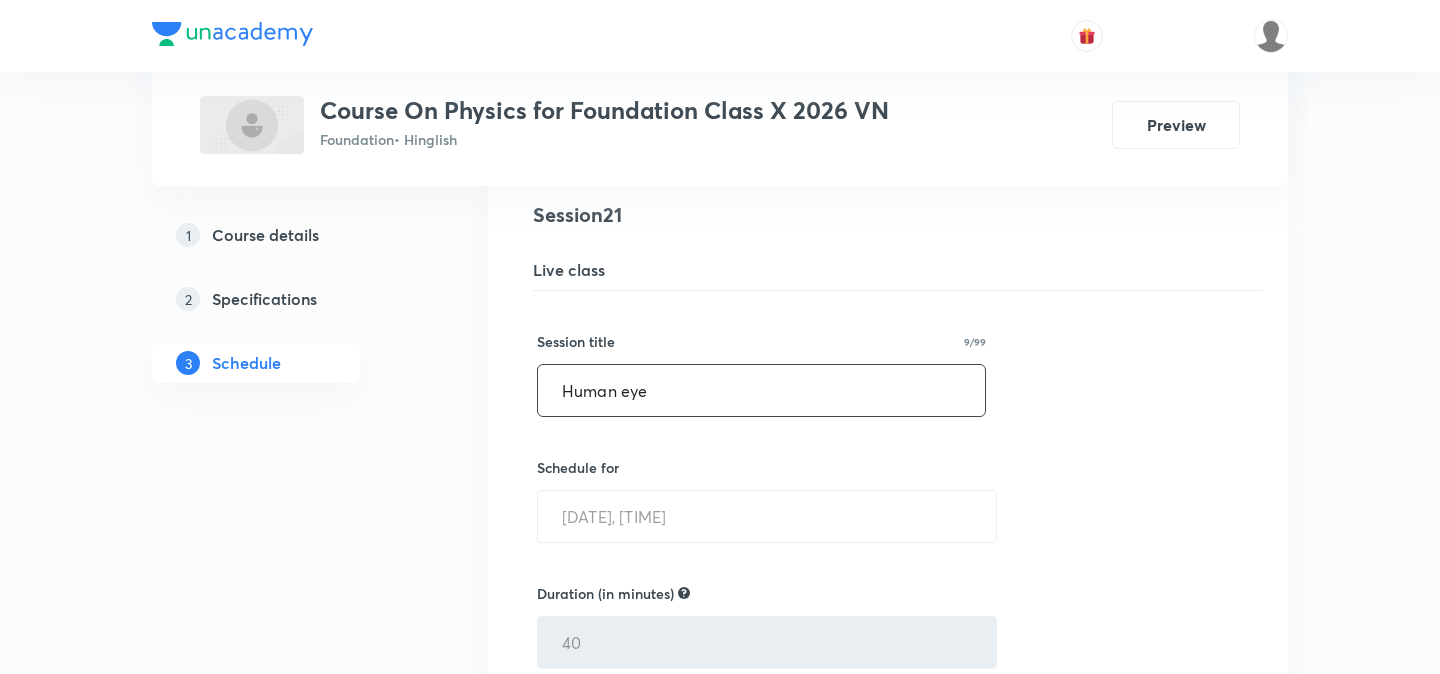 click on "Human eye Lesson 21  • Room Room No.404 Human Eye Session  21 Live class Session title 9/99 Human eye ​ Schedule for Aug 1, 2025, 3:55 PM ​ Duration (in minutes) 40 ​   Session type Online Offline Room Room No.404 Sub-concepts Human Eye CLEAR Save Cancel" at bounding box center [888, 681] 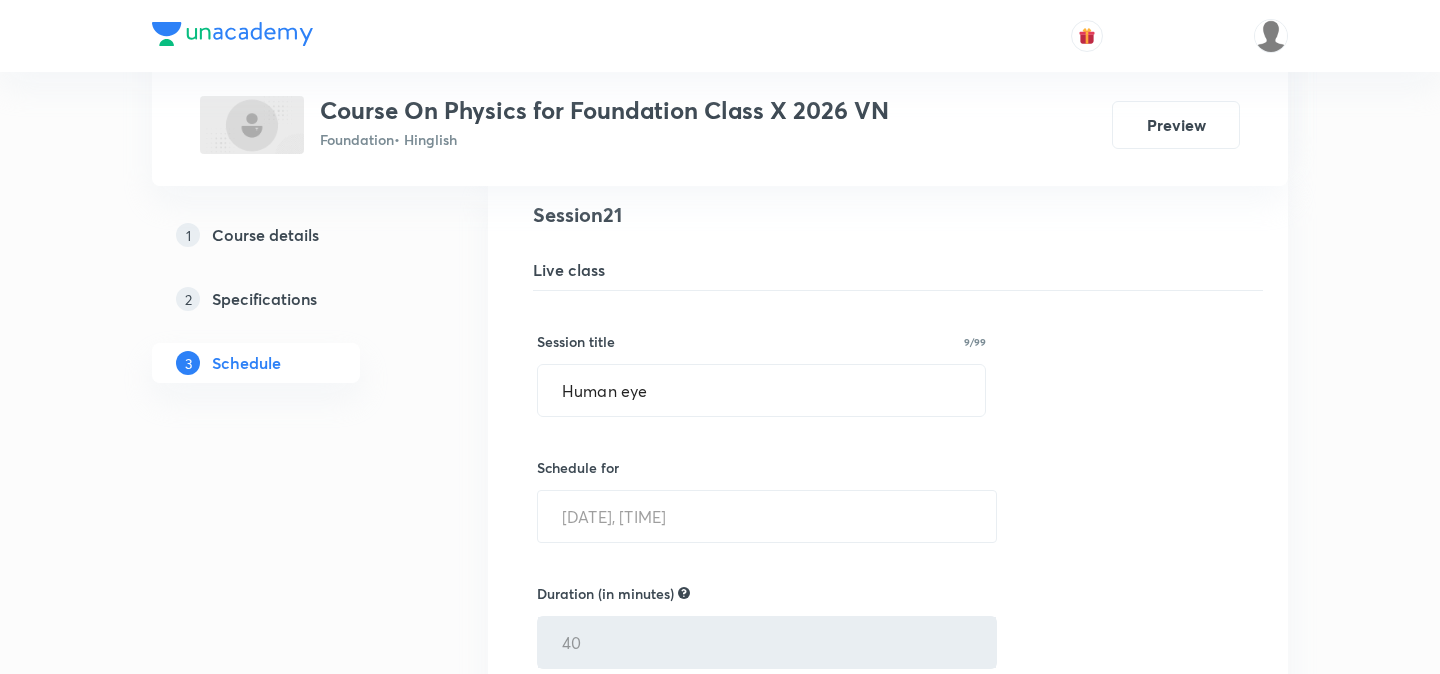 click on "Plus Courses Course On Physics for Foundation Class X 2026 VN Foundation  • Hinglish Preview 1 Course details 2 Specifications 3 Schedule Schedule 21  classes Apr 7 Light – Reflection and Refraction Lesson 1 • 4:40 PM • 45 min  • Room Room No.404 Introduction Apr 11 Light – Reflection and Refraction Lesson 2 • 4:40 PM • 45 min  • Room Room No.404 Introduction Apr 14 Light – Reflection and Refraction Lesson 3 • 4:40 PM • 45 min  • Room Room No.404 Introduction Apr 21 Light – Reflection and Refraction Lesson 4 • 4:40 PM • 45 min  • Room Room No.404 Introduction Apr 25 Light – Reflection and Refraction Lesson 5 • 3:45 PM • 45 min  • Room Room No.404 Introduction Apr 28 Light – Reflection and Refraction Lesson 6 • 4:40 PM • 45 min  • Room Room No.404 Introduction May 5 Light – Reflection and Refraction Lesson 7 • 3:45 PM • 45 min  • Room Room No.404 Introduction May 7 Light – Reflection and Refraction Lesson 8 • 4:40 PM • 45 min Introduction 2" at bounding box center [720, -941] 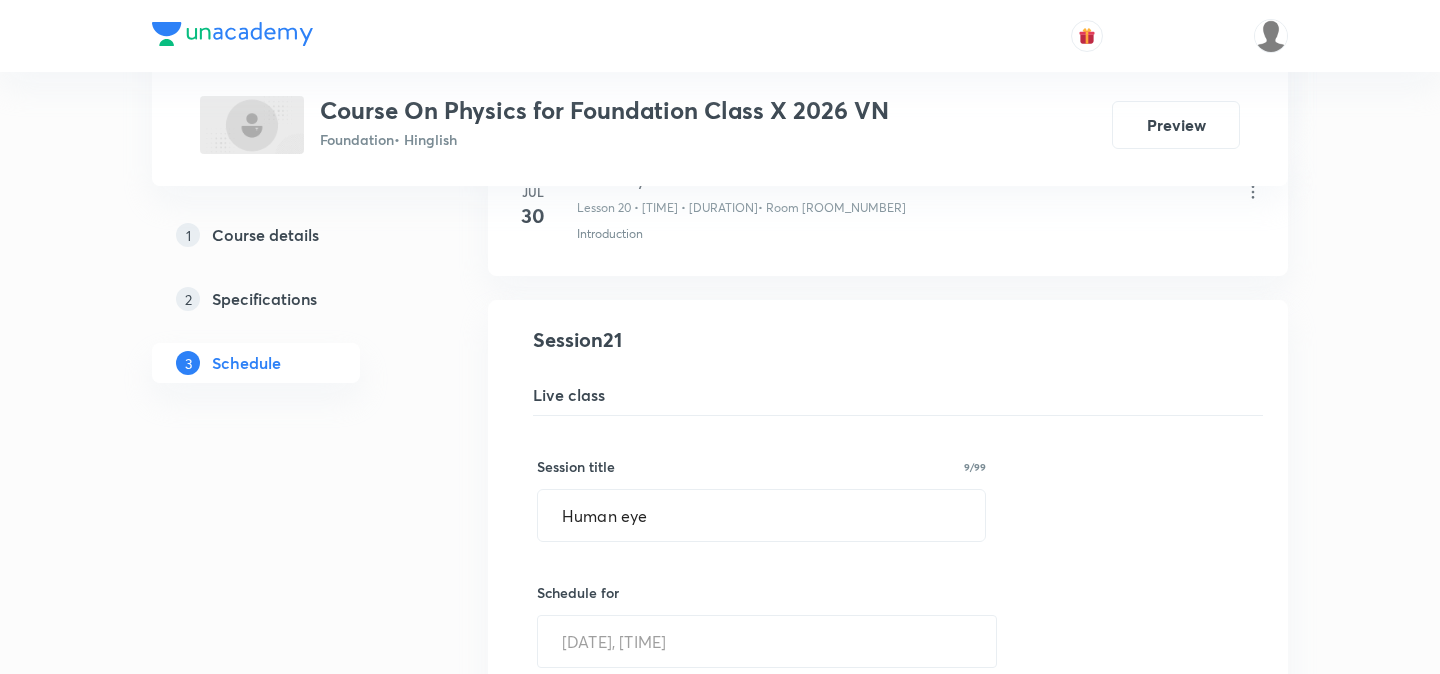 scroll, scrollTop: 3202, scrollLeft: 0, axis: vertical 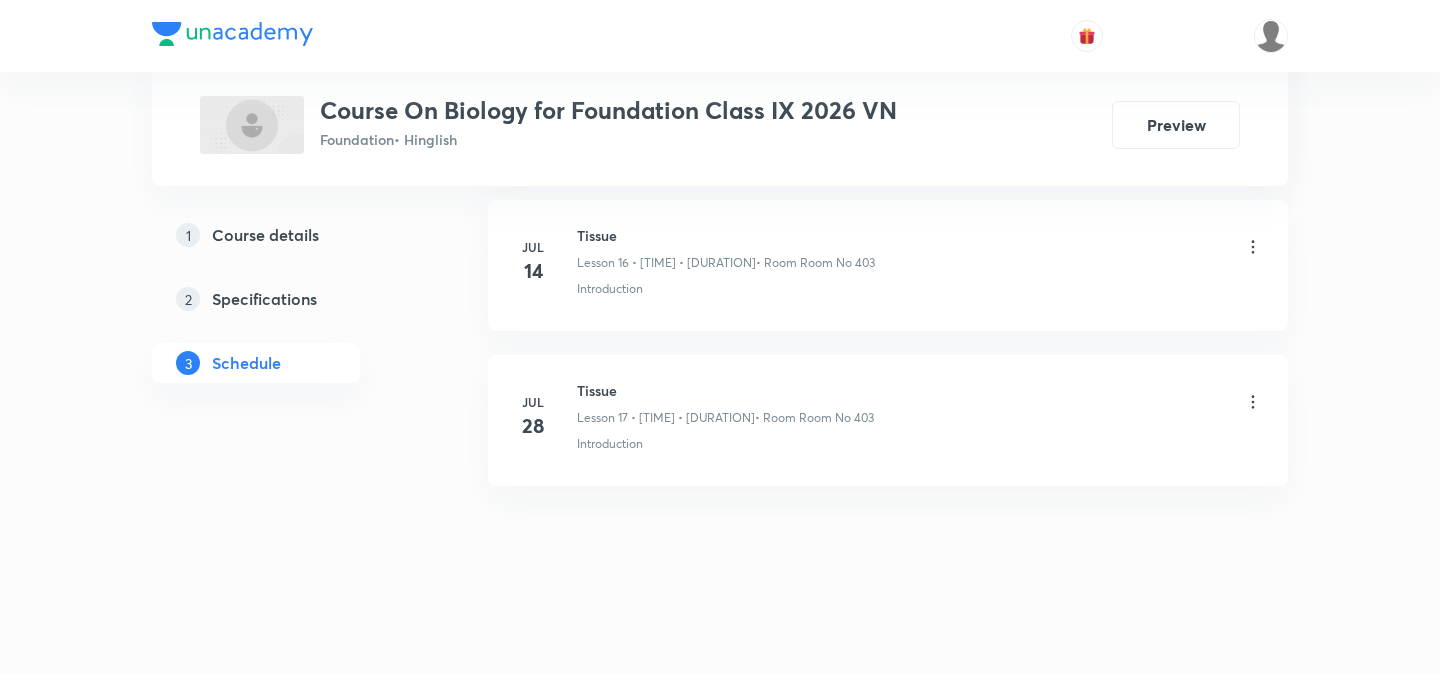 click on "Course details" at bounding box center [265, 235] 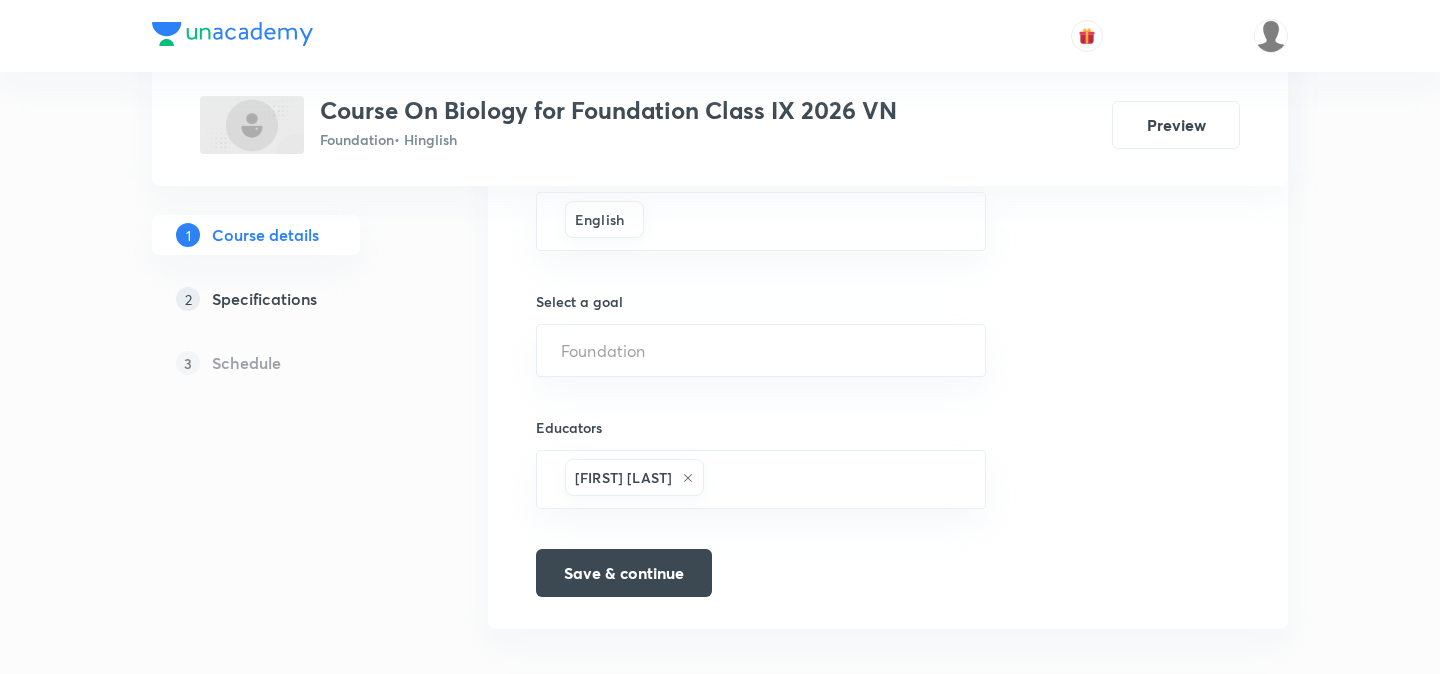 scroll, scrollTop: 1306, scrollLeft: 0, axis: vertical 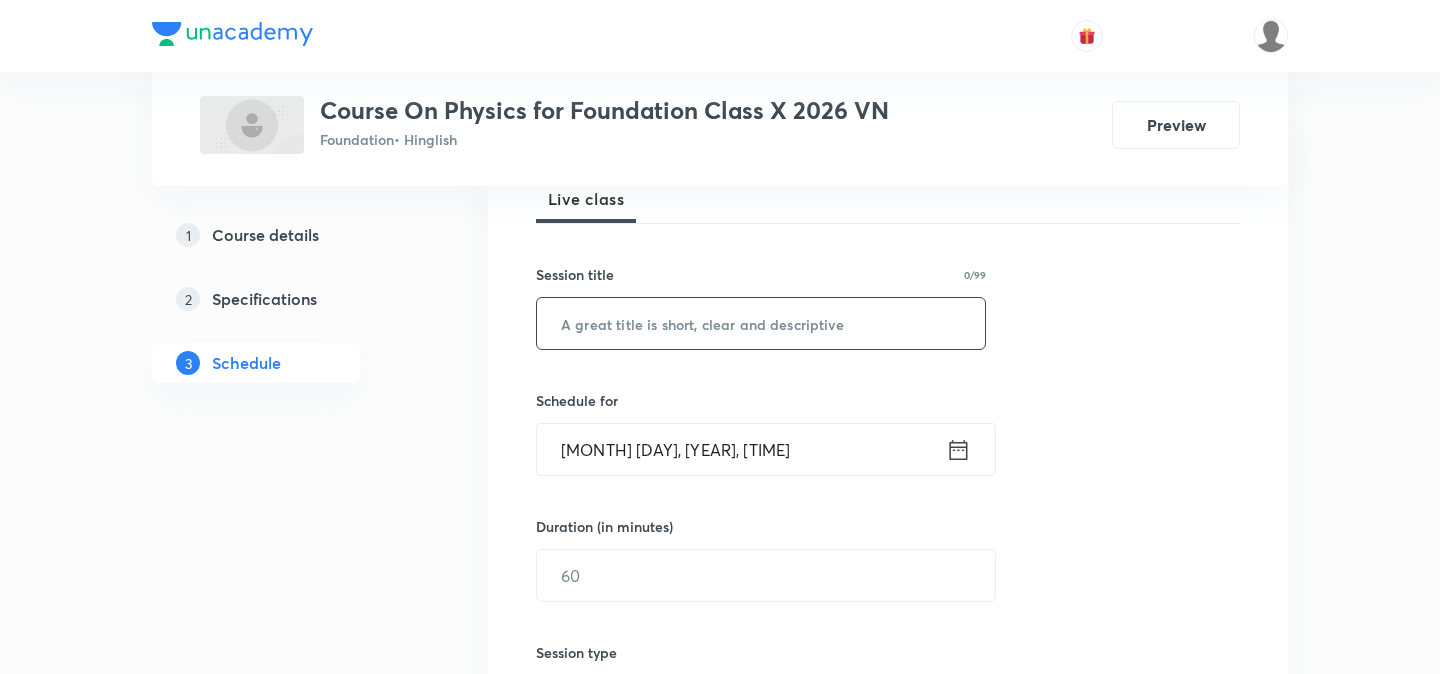 click at bounding box center (761, 323) 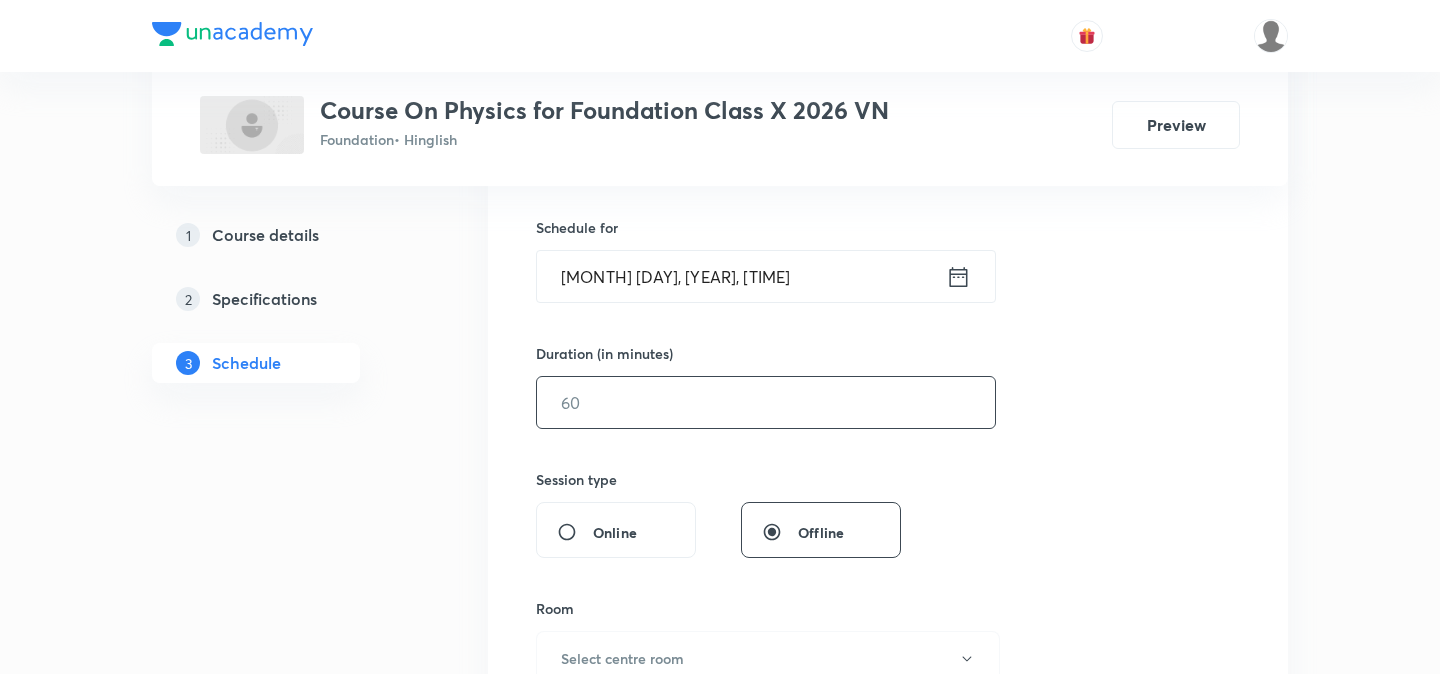 scroll, scrollTop: 511, scrollLeft: 0, axis: vertical 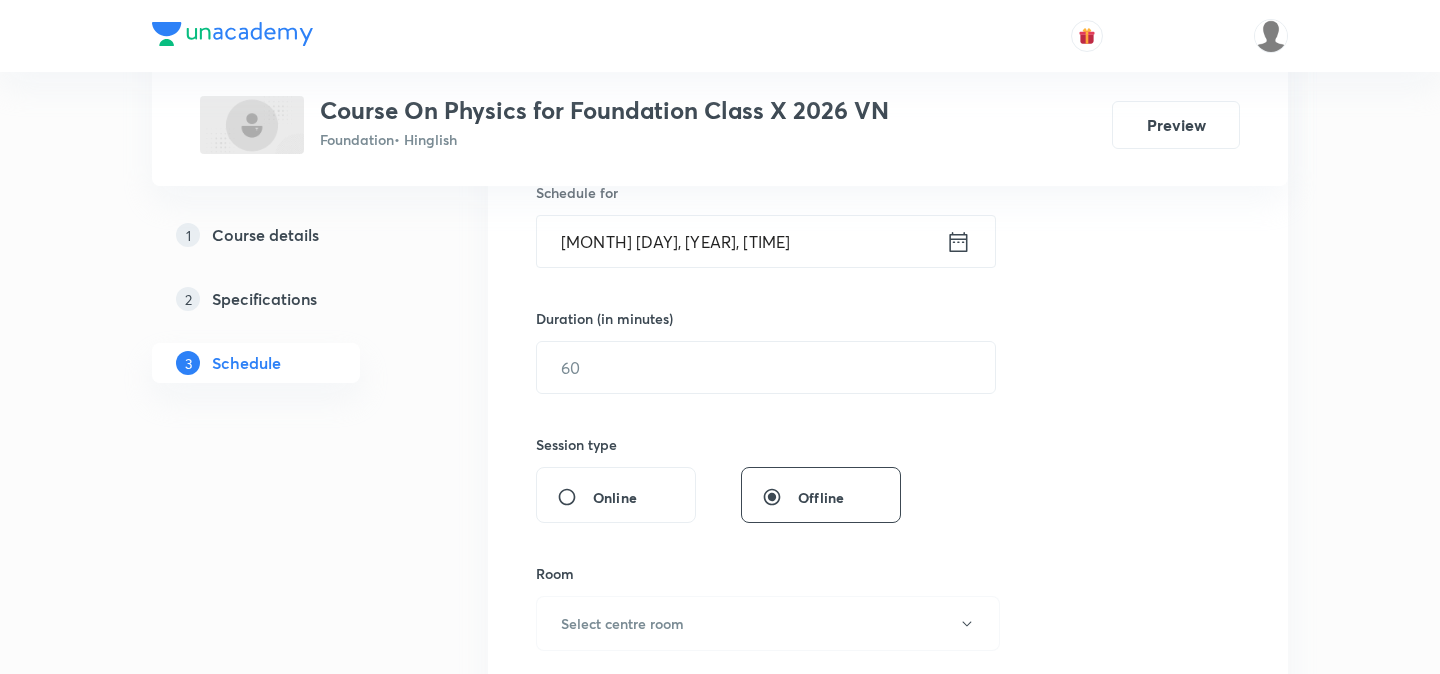 type on "Electricity - 01" 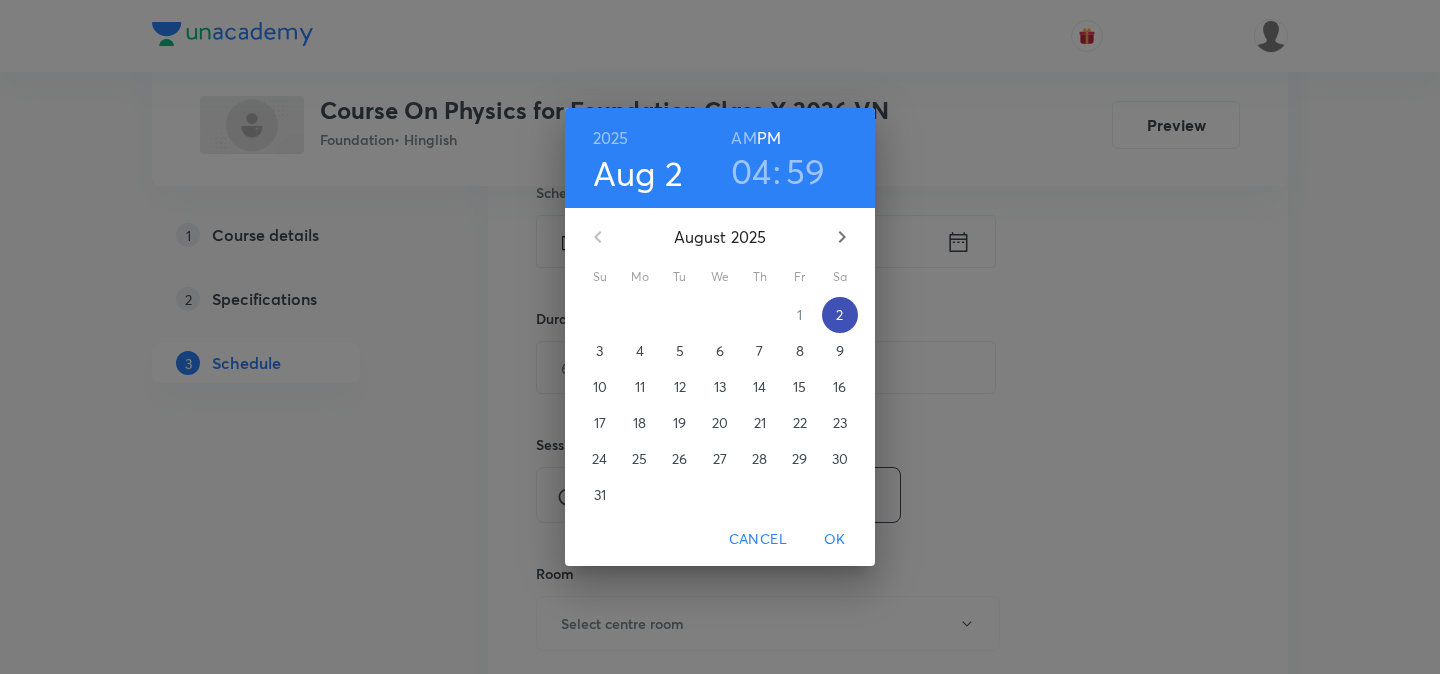 click on "2" at bounding box center [839, 315] 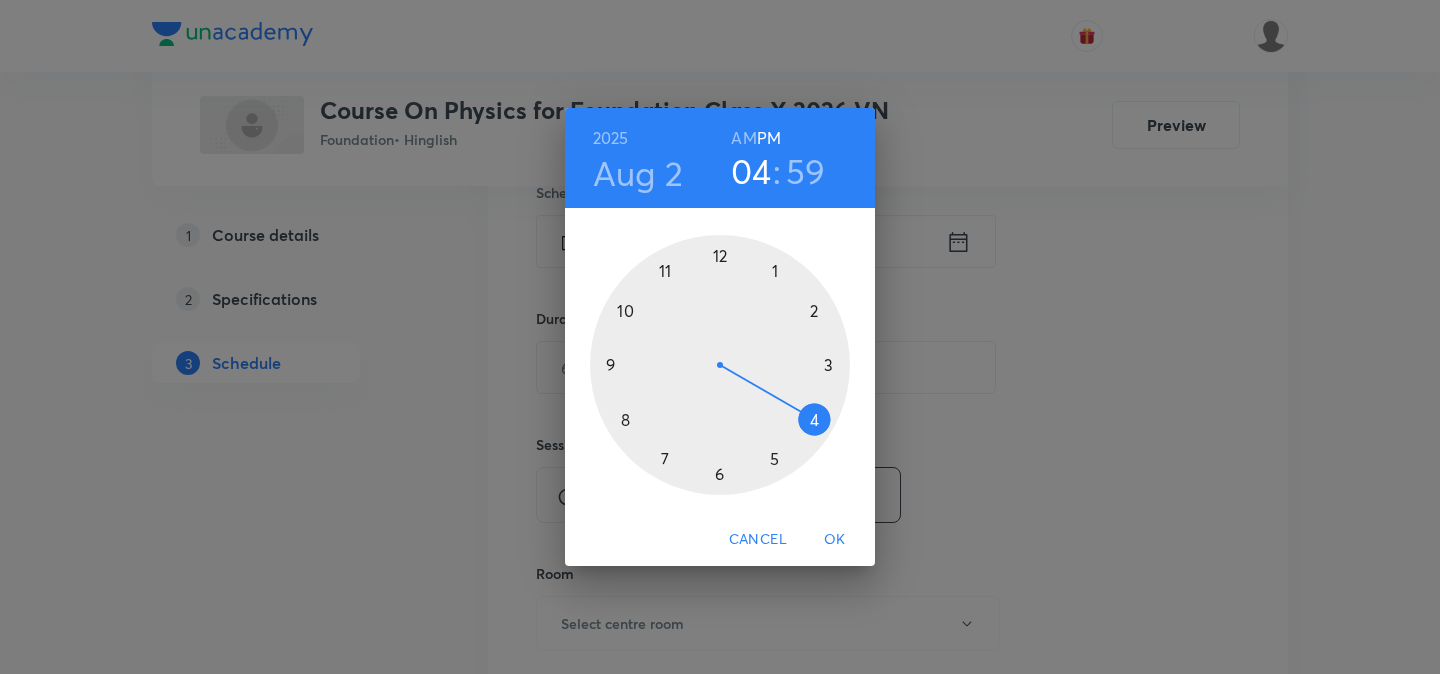 click at bounding box center (720, 365) 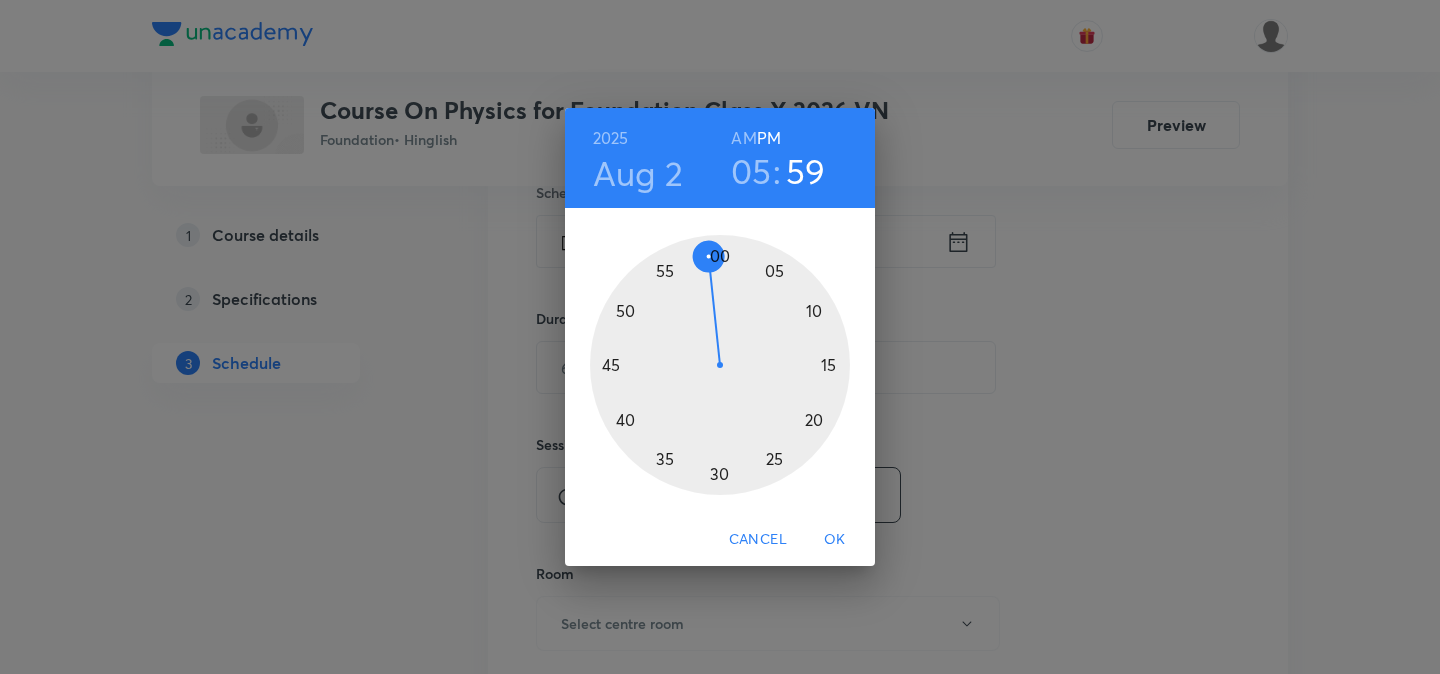 click at bounding box center (720, 365) 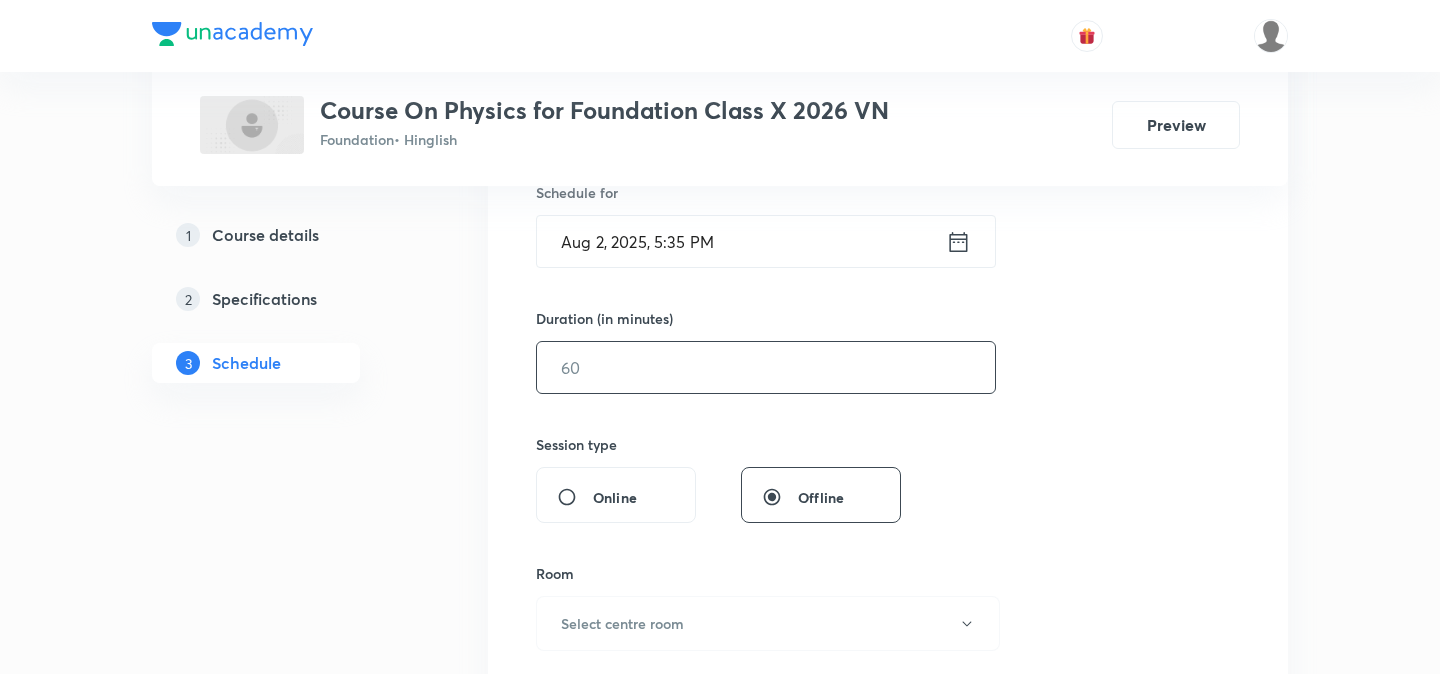 click at bounding box center (766, 367) 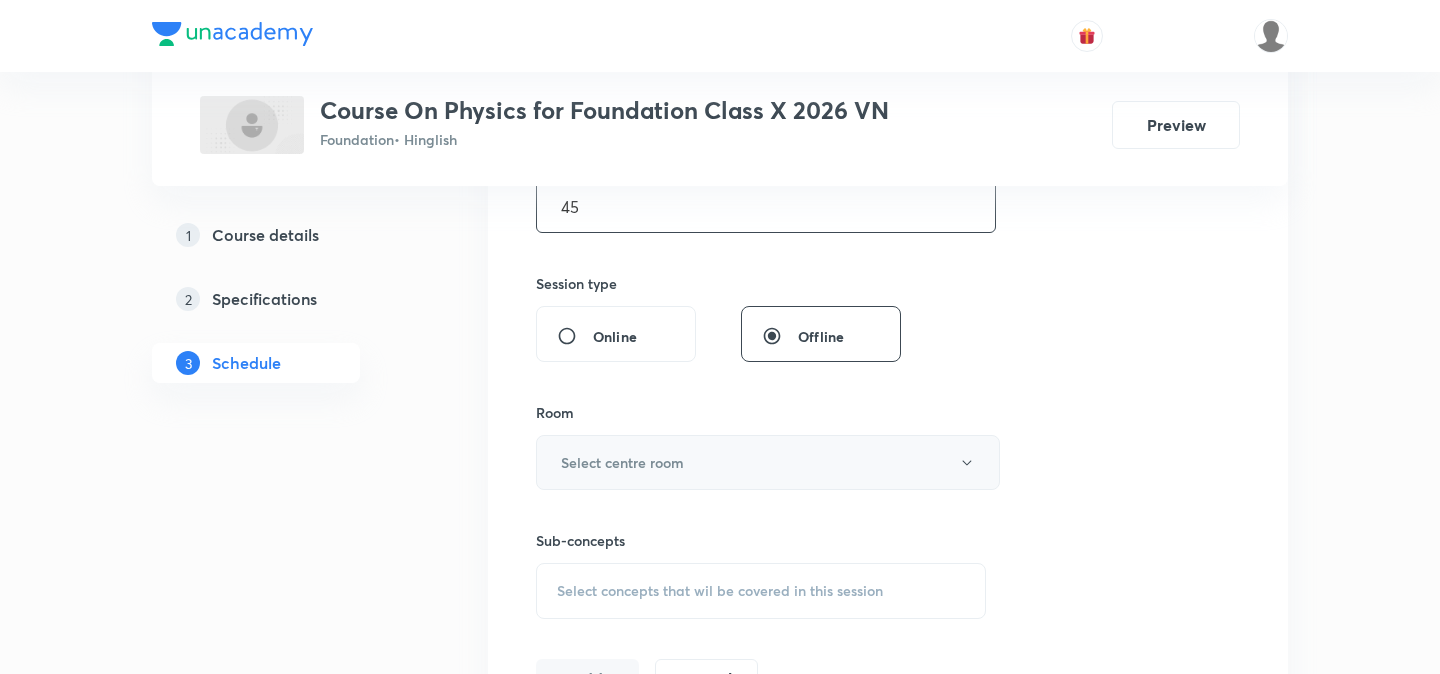 scroll, scrollTop: 678, scrollLeft: 0, axis: vertical 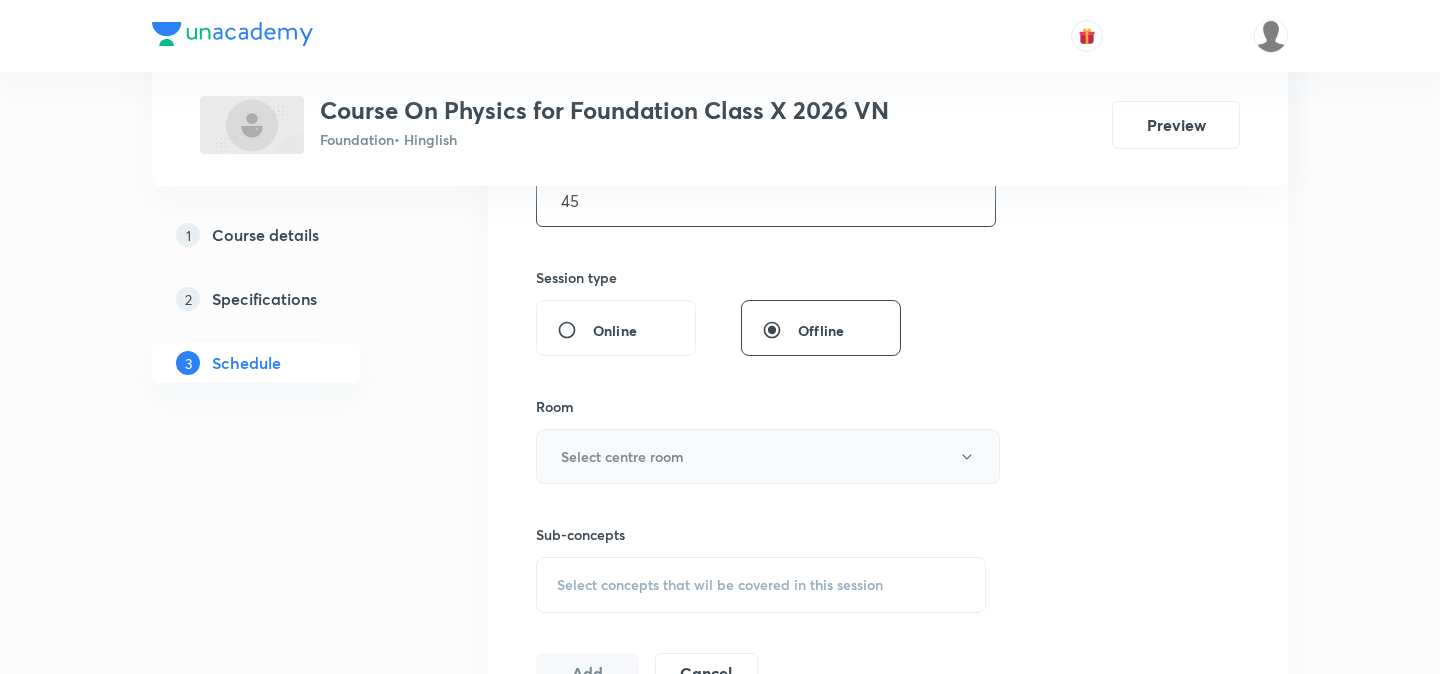 type on "45" 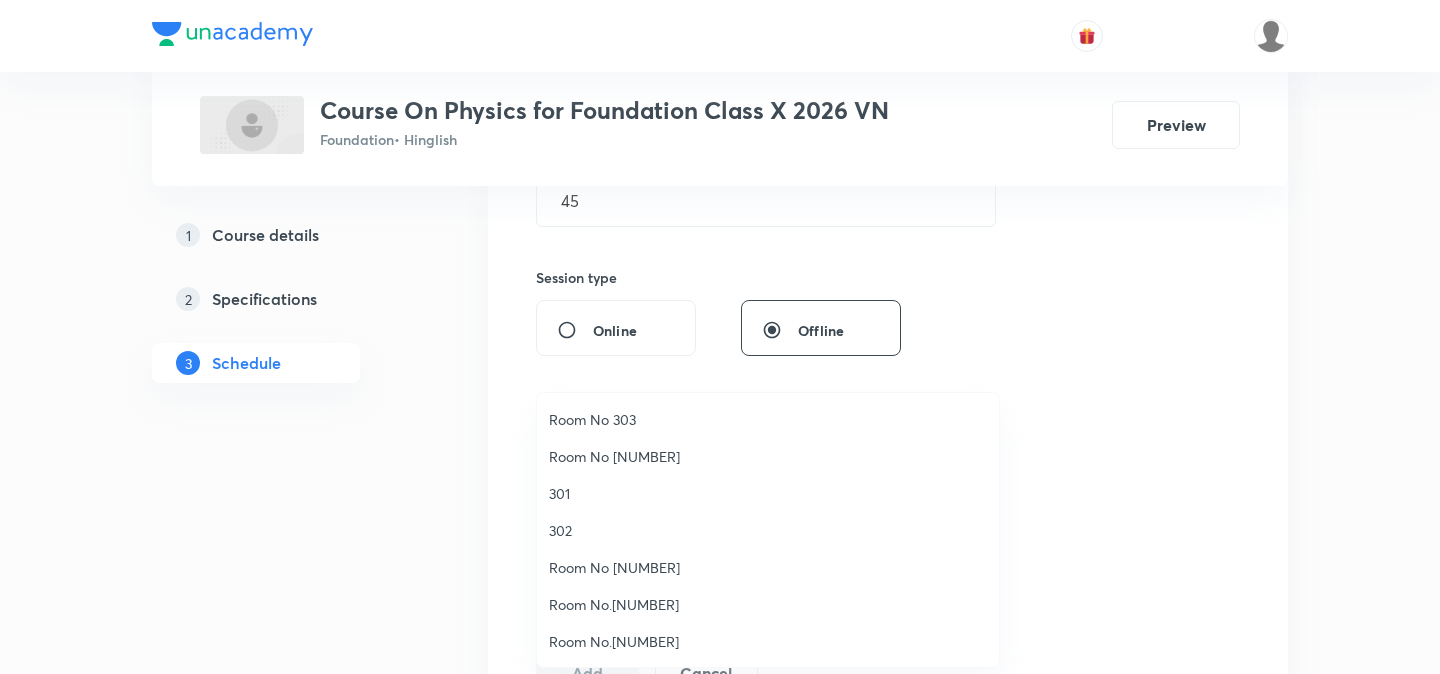 click on "Room No 303" at bounding box center [768, 419] 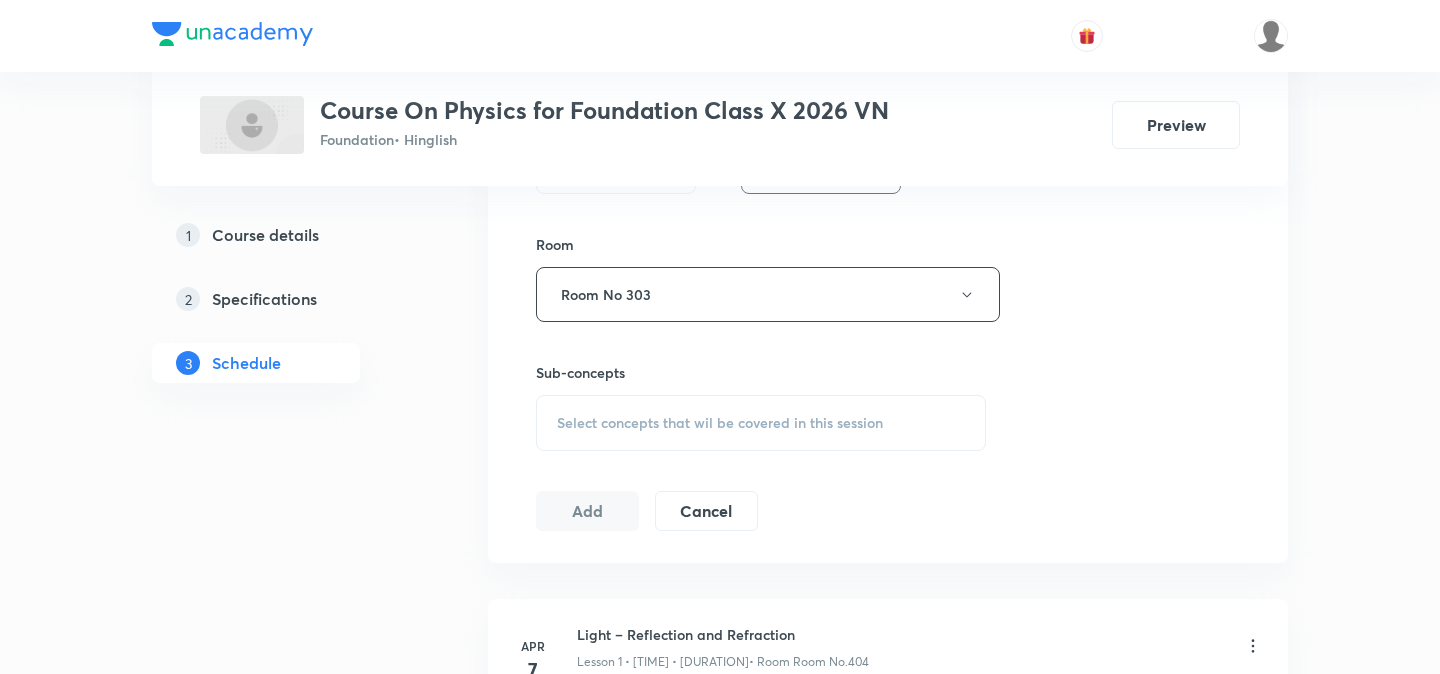 scroll, scrollTop: 844, scrollLeft: 0, axis: vertical 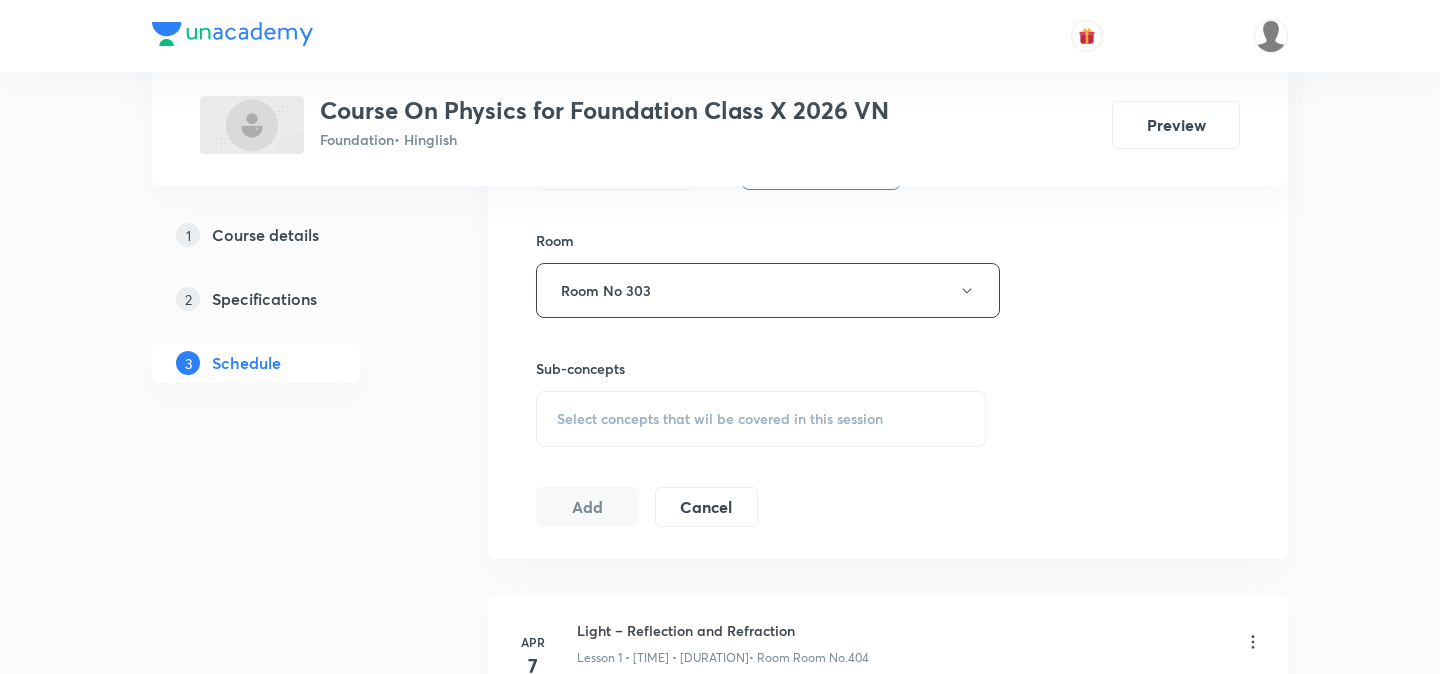 click on "Select concepts that wil be covered in this session" at bounding box center (720, 419) 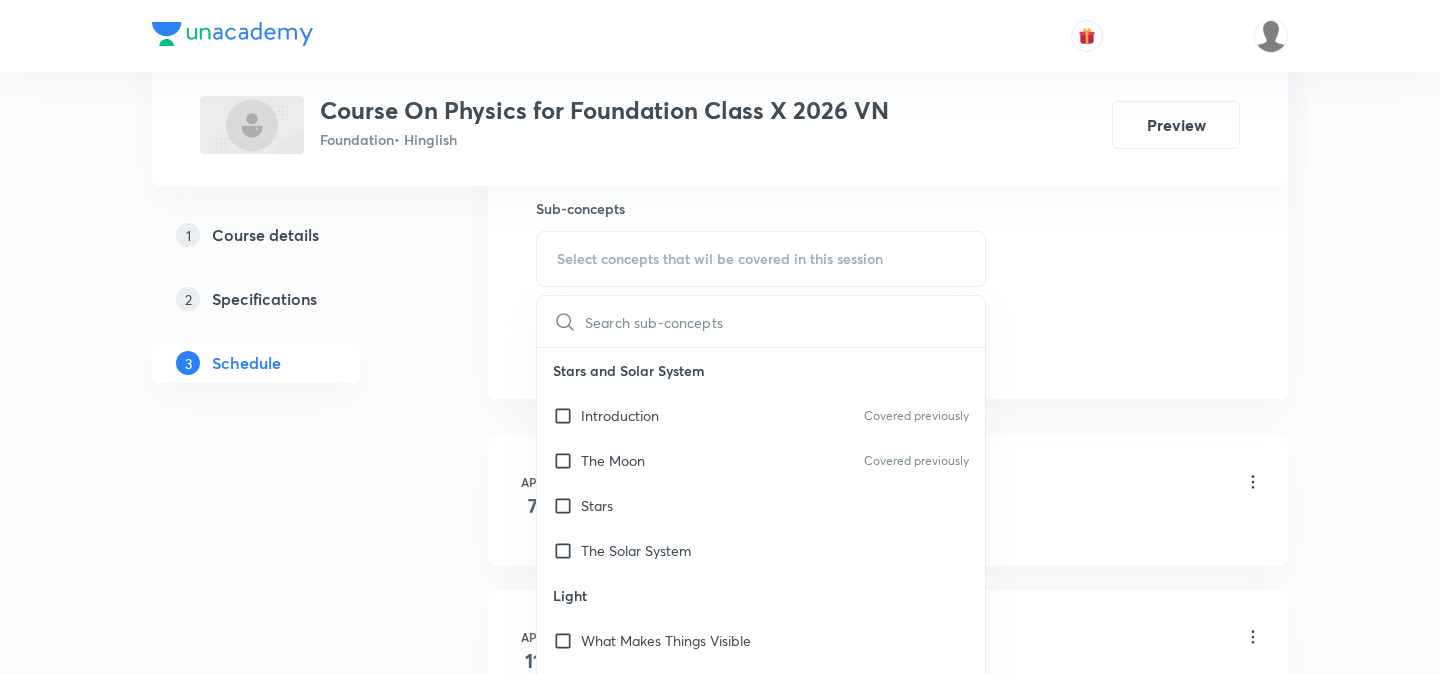 scroll, scrollTop: 1006, scrollLeft: 0, axis: vertical 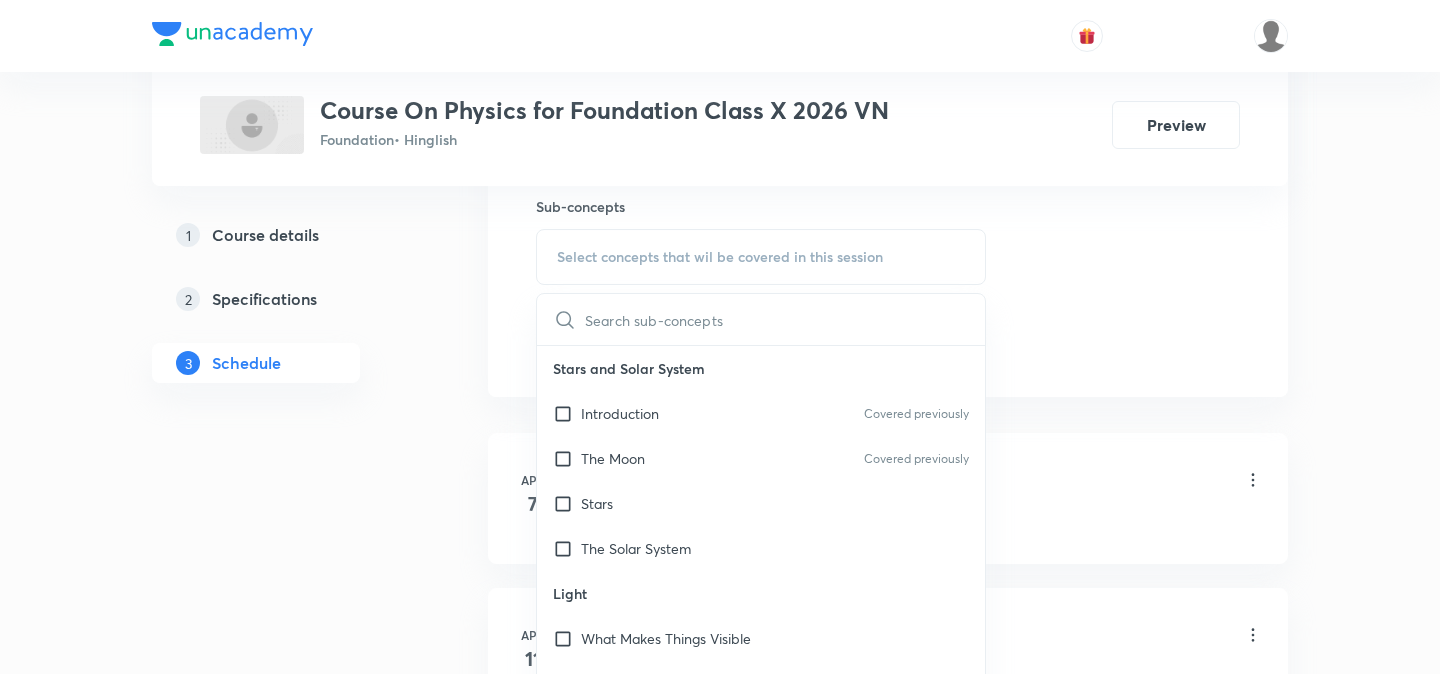 type on "8/2/2025 14:44:17	Jaipur - Gopalpura	Bharat Narula	34598536	9587394882	NEET - UG	Conquer	Chemistry	CE2	Chemical bonding	8/16/2025		bnarula54@gmail.com" 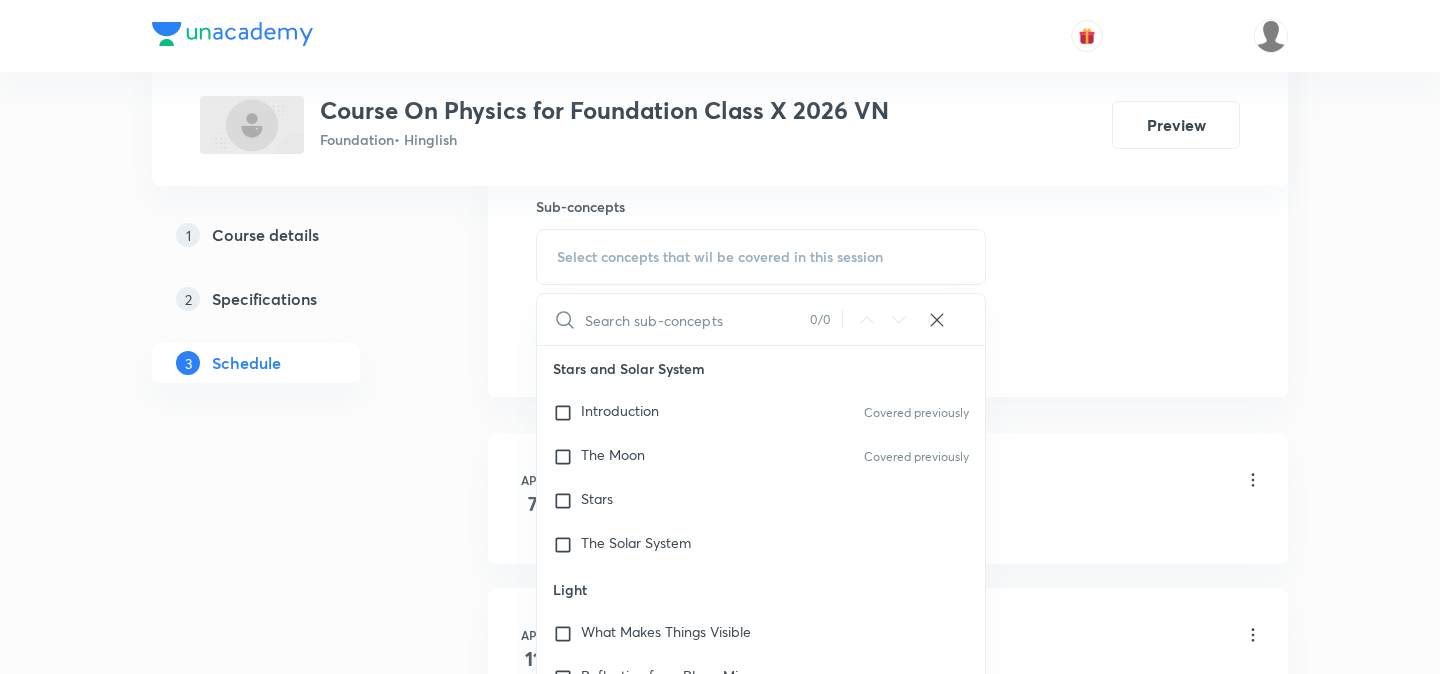 scroll, scrollTop: 0, scrollLeft: 0, axis: both 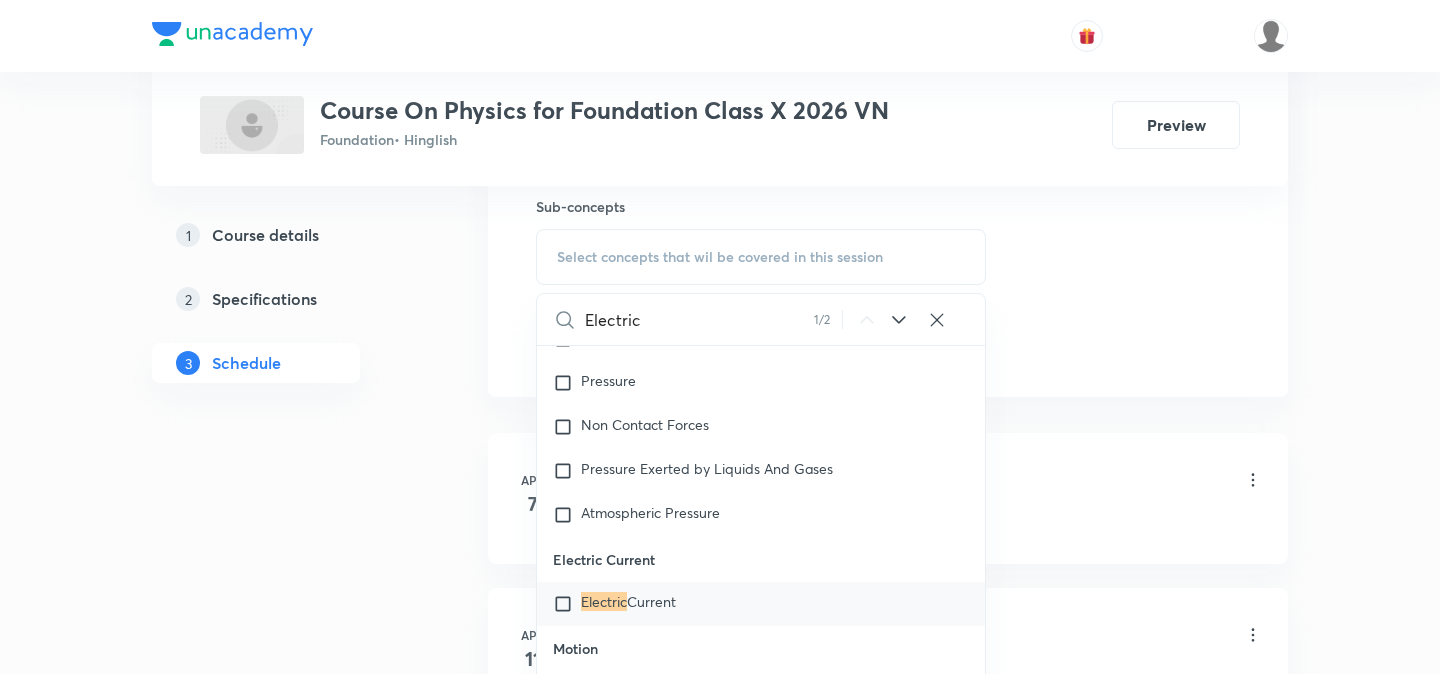 type on "Electric" 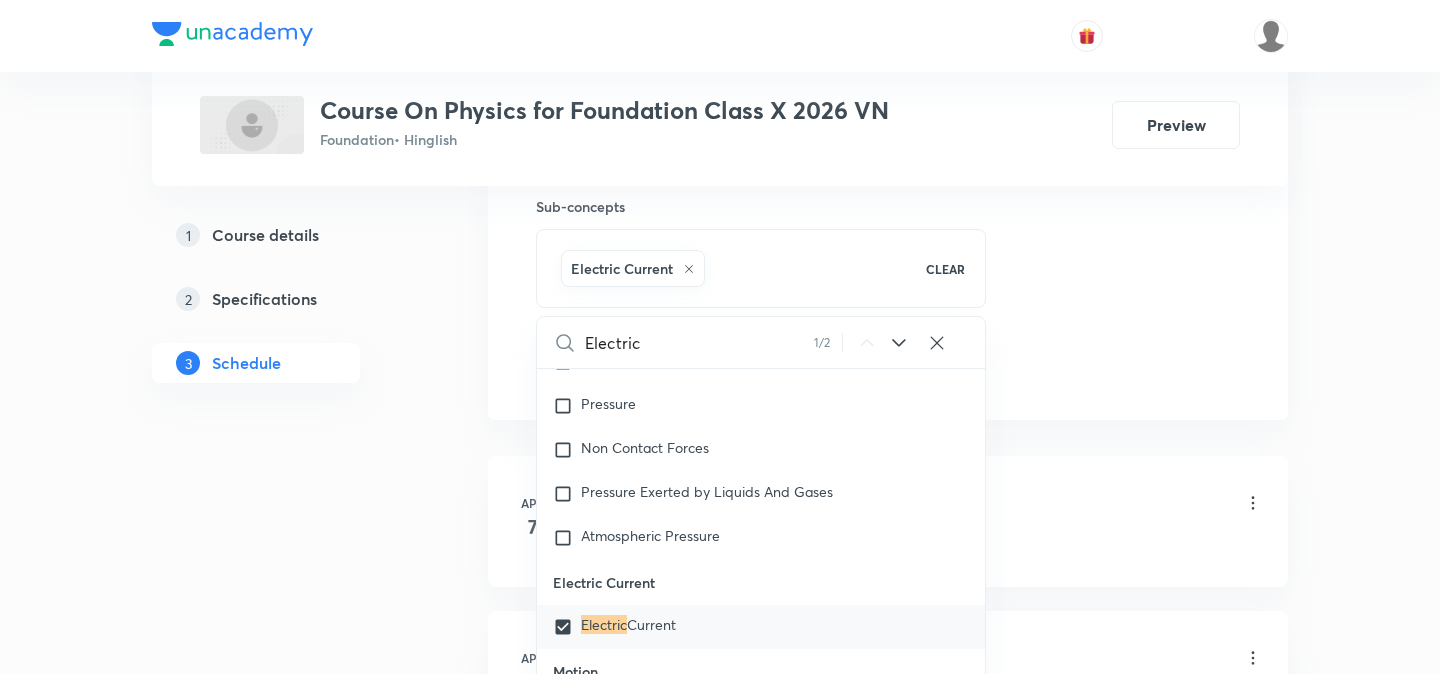 click on "1 Course details 2 Specifications 3 Schedule" at bounding box center (288, 1585) 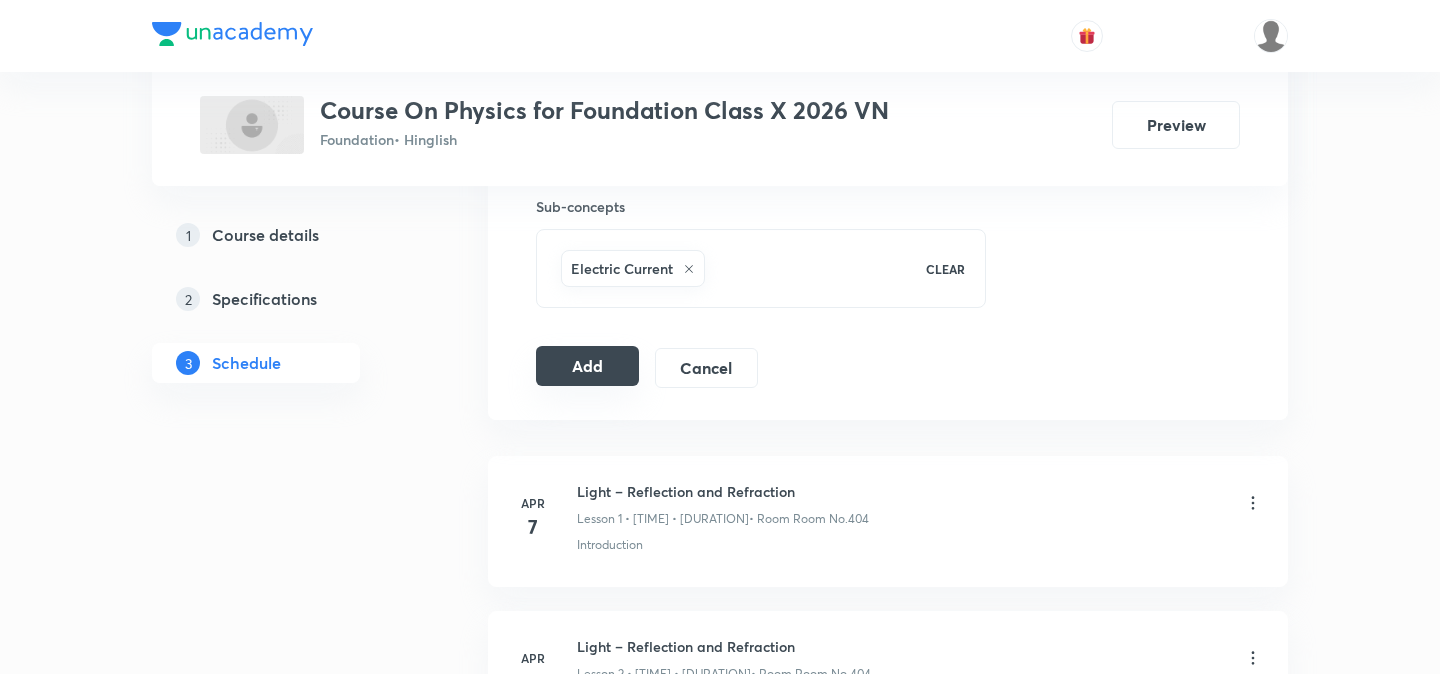click on "Add" at bounding box center [587, 366] 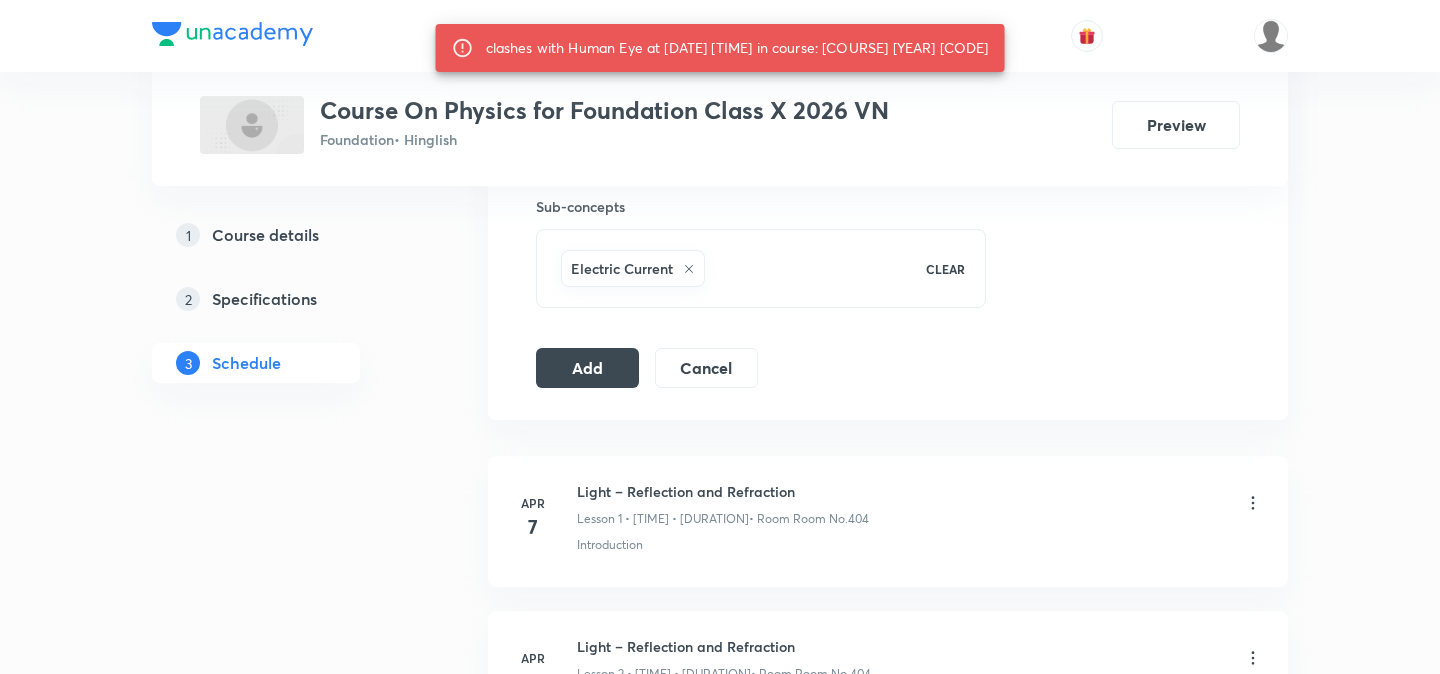 click on "clashes with Human Eye at 02 Aug 2025 05:34 PM in course: Course On Physics for Foundation Class X 2026 GP(X4GC4N89)" at bounding box center (737, 48) 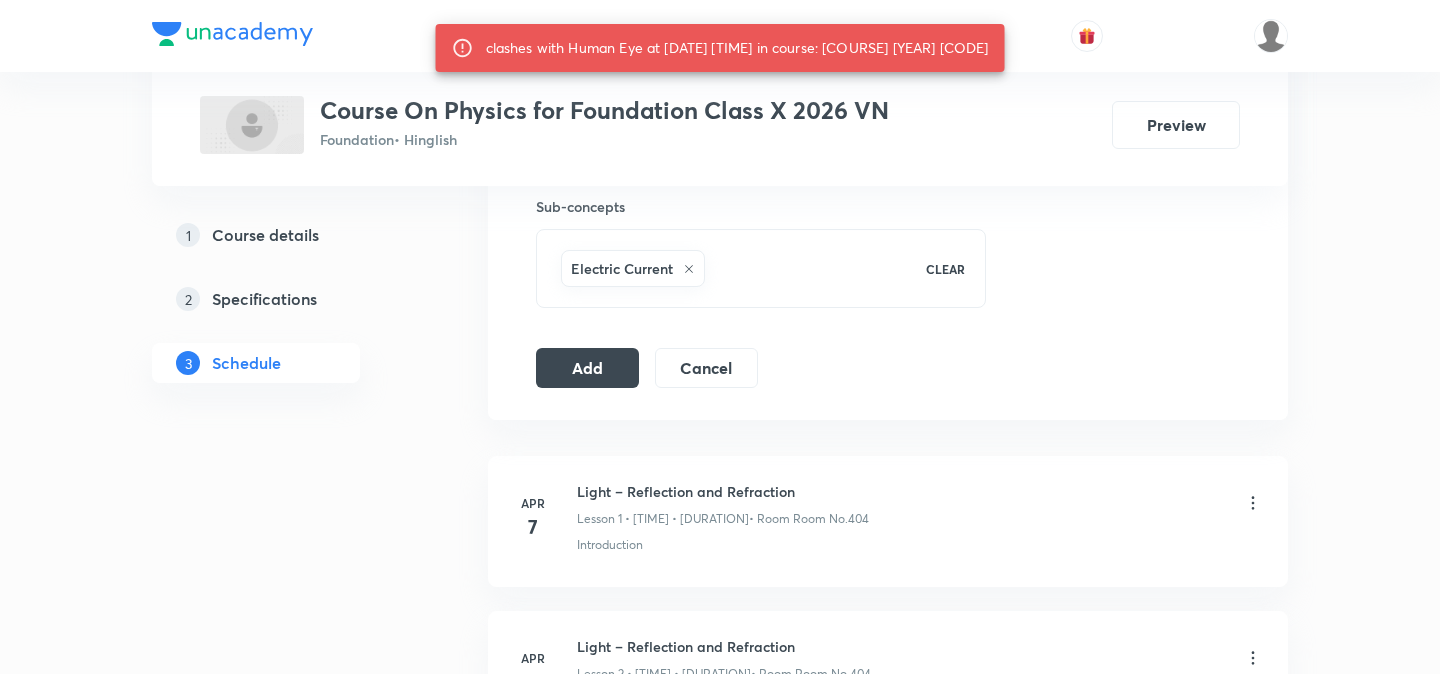 copy on "X4GC4N89" 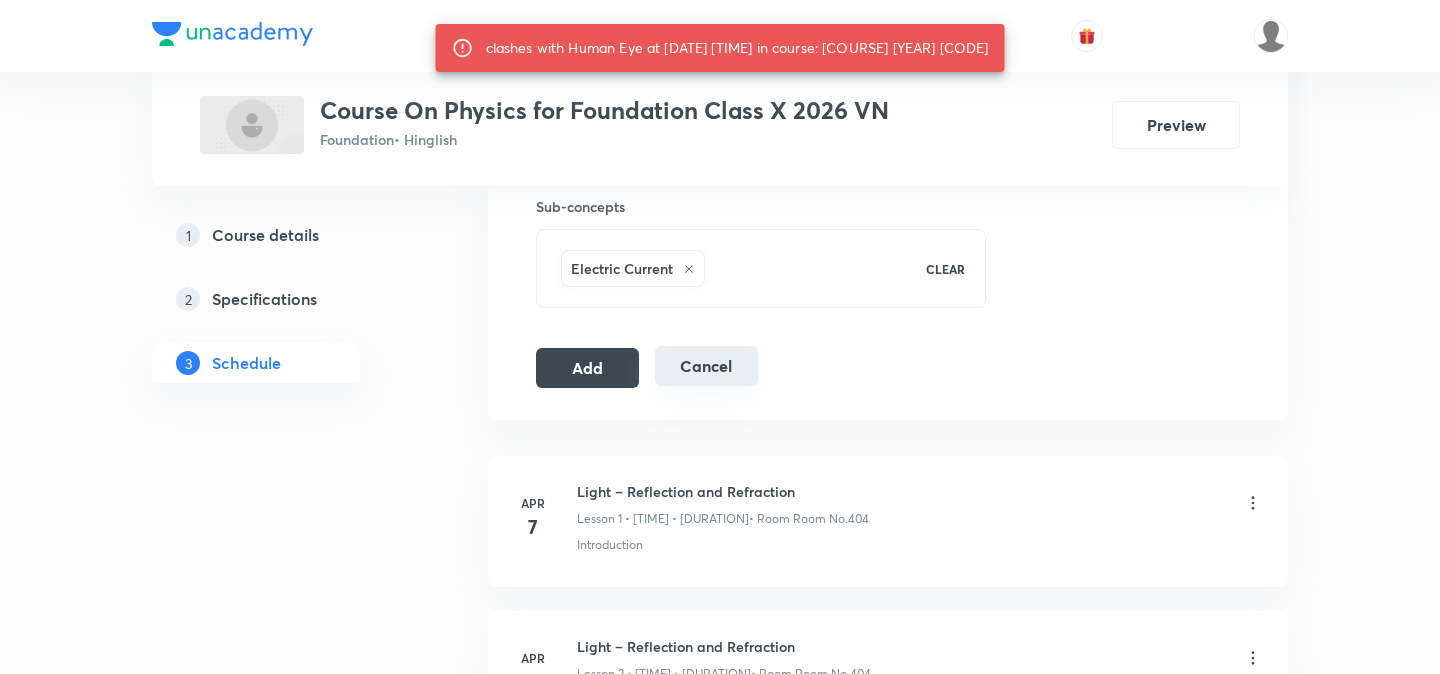 click on "Cancel" at bounding box center [706, 366] 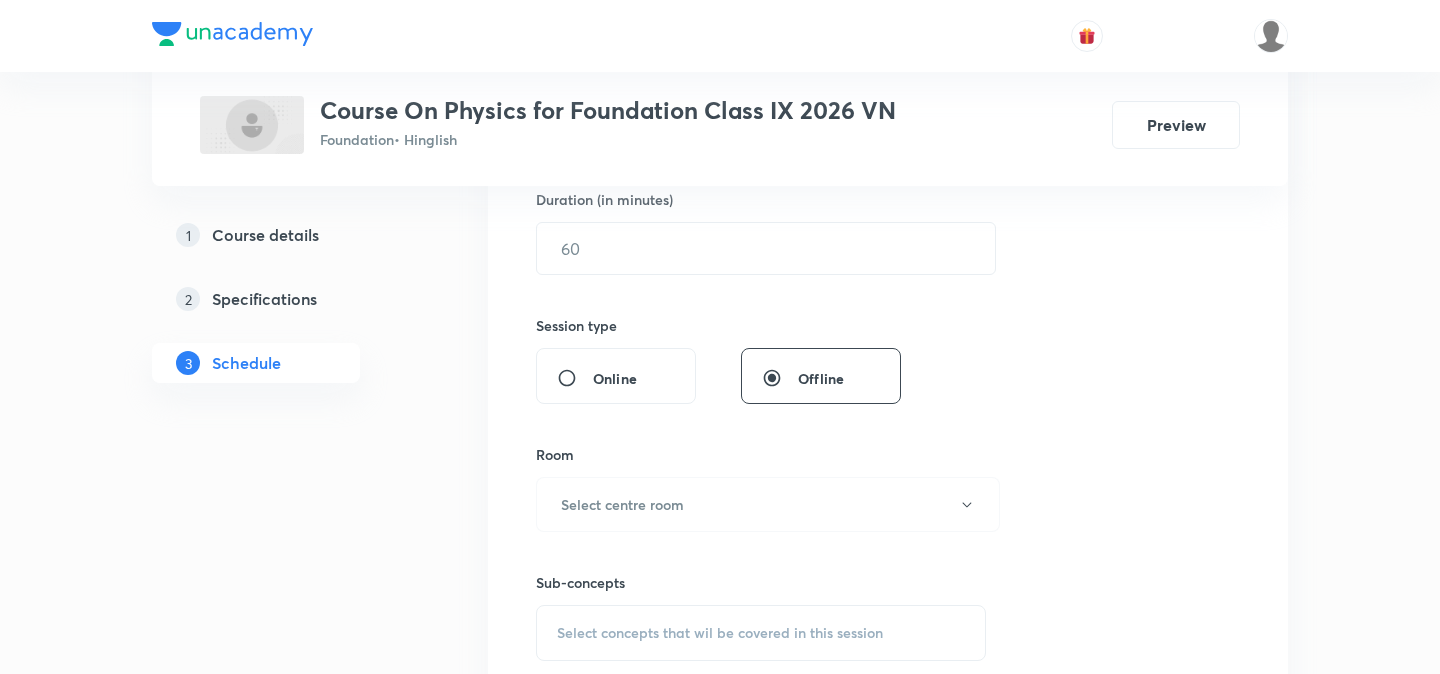 scroll, scrollTop: 0, scrollLeft: 0, axis: both 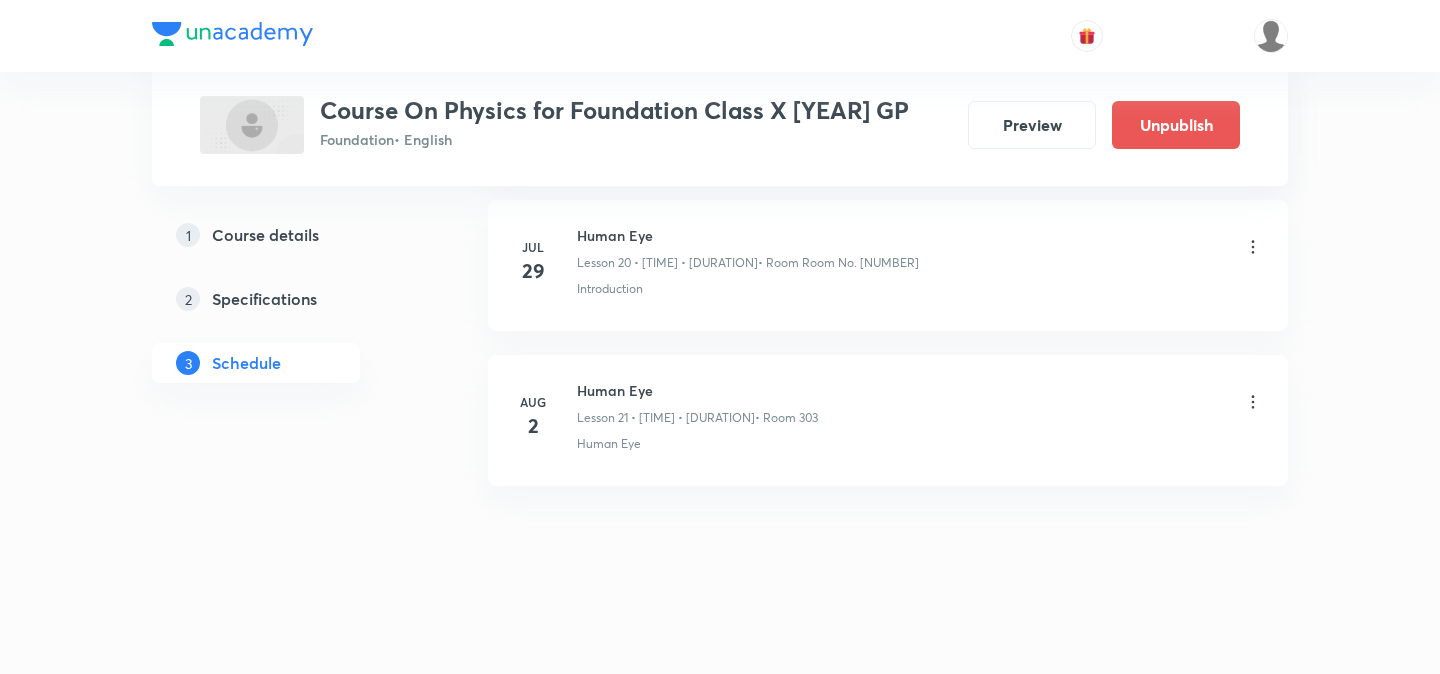 click 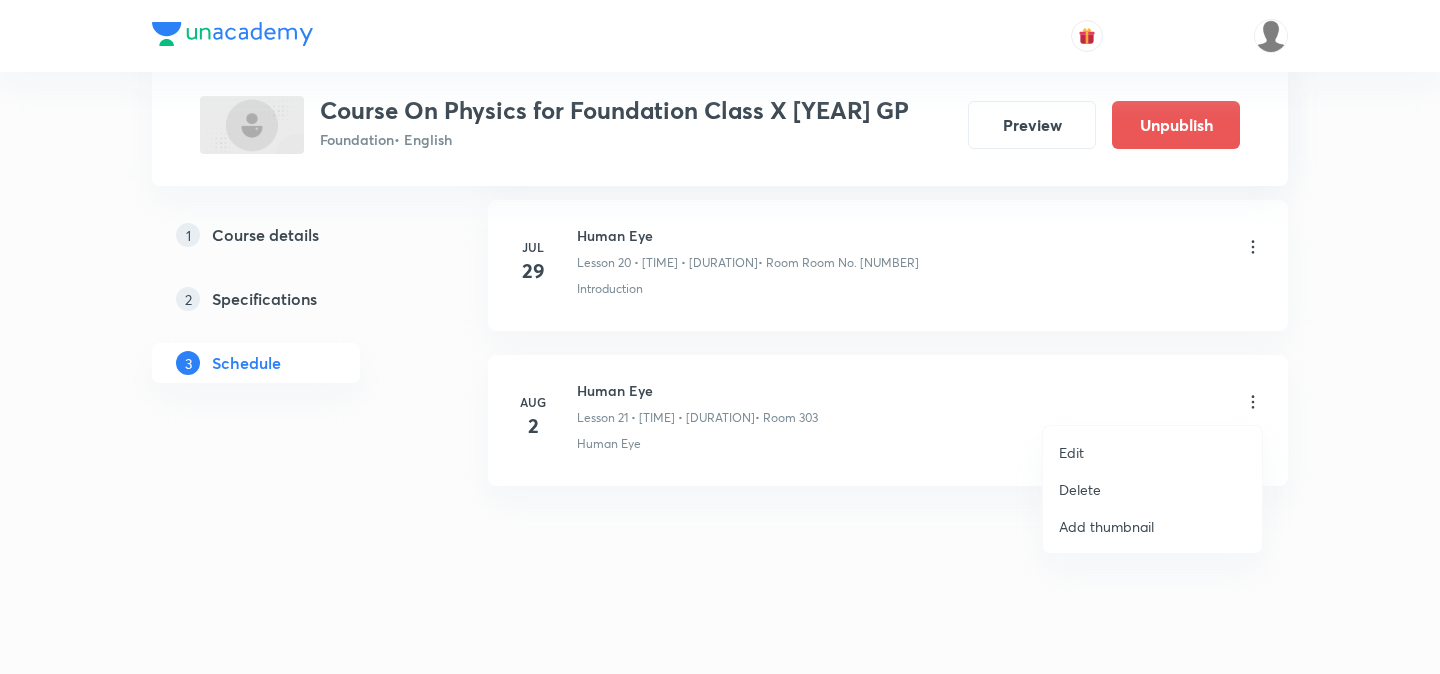 click on "Edit" at bounding box center [1152, 452] 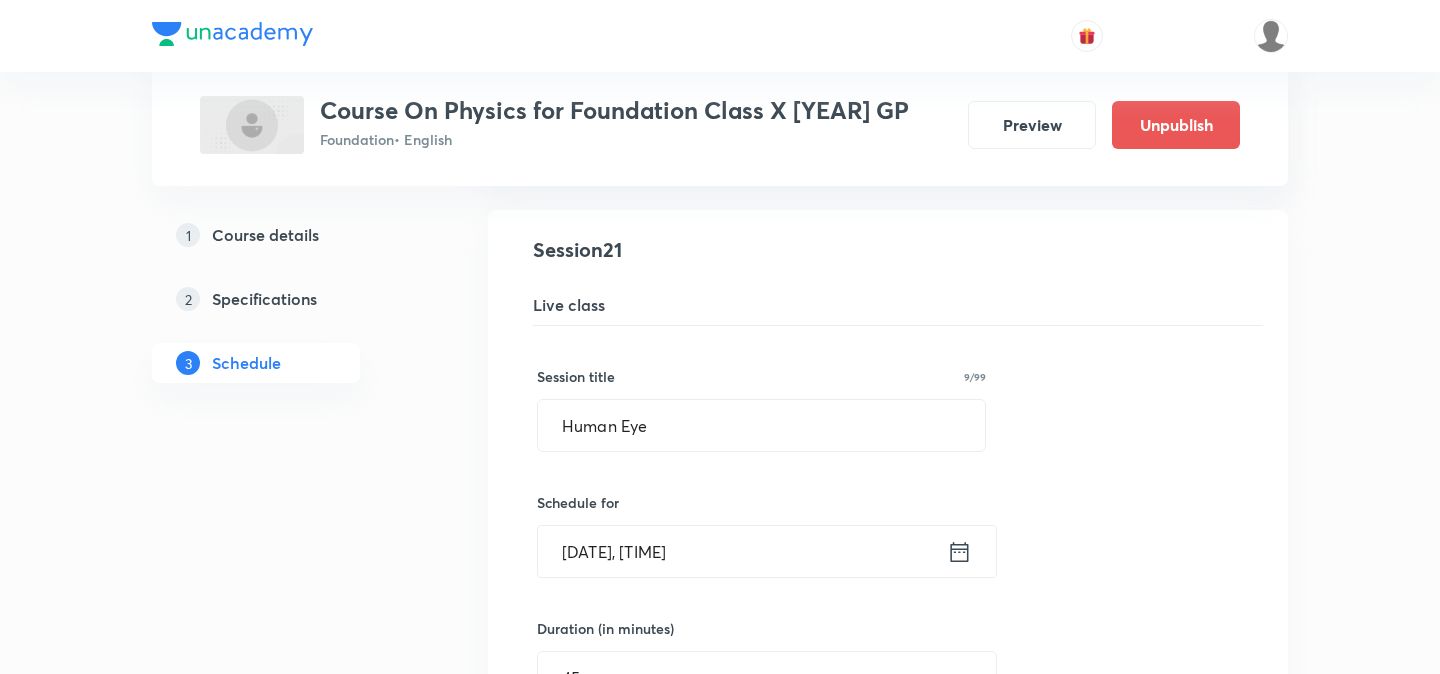 scroll, scrollTop: 3313, scrollLeft: 0, axis: vertical 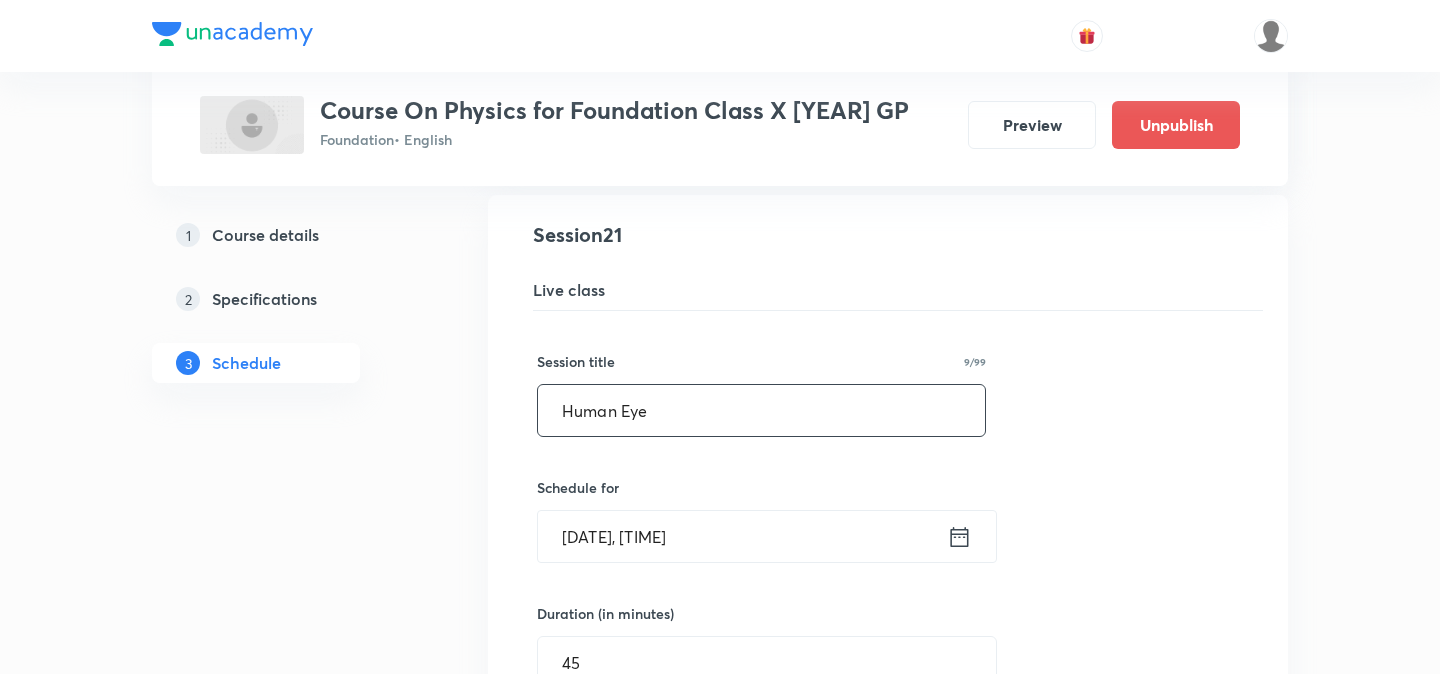 click on "Human Eye" at bounding box center (761, 410) 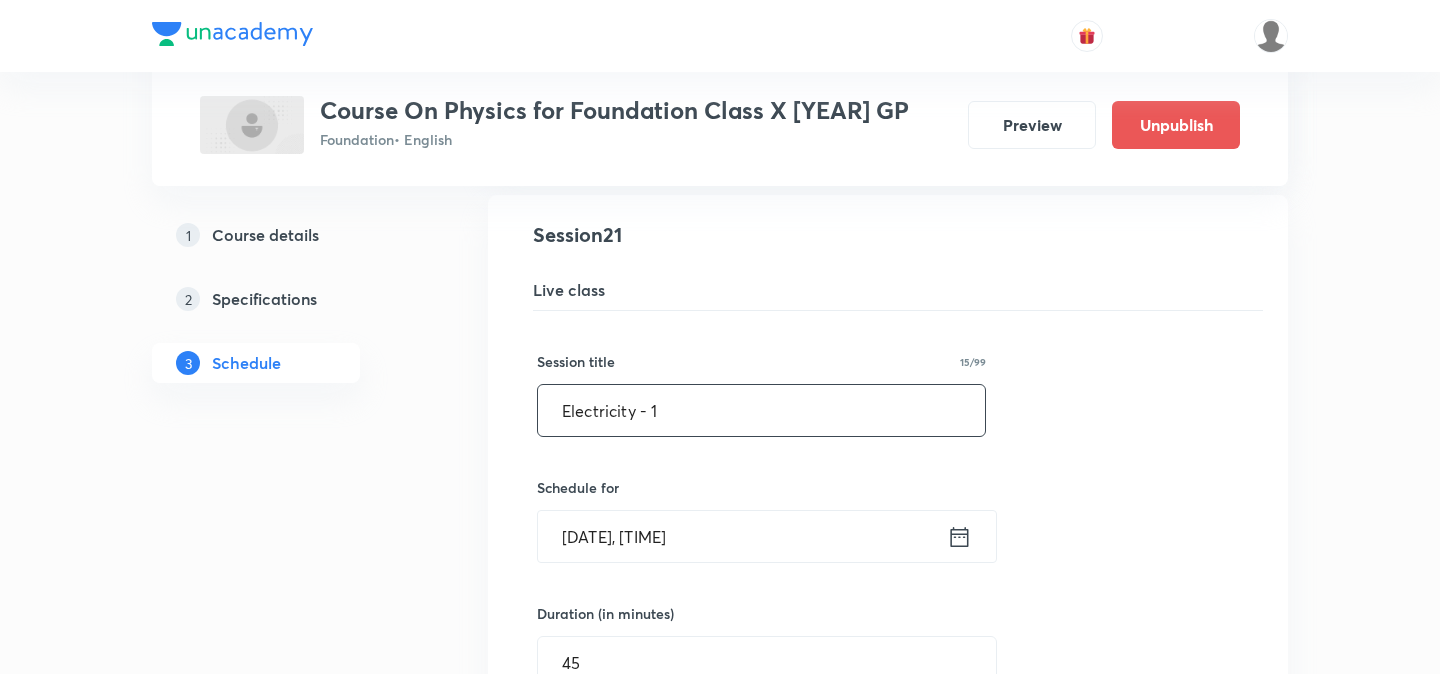 type on "Electricity - 1" 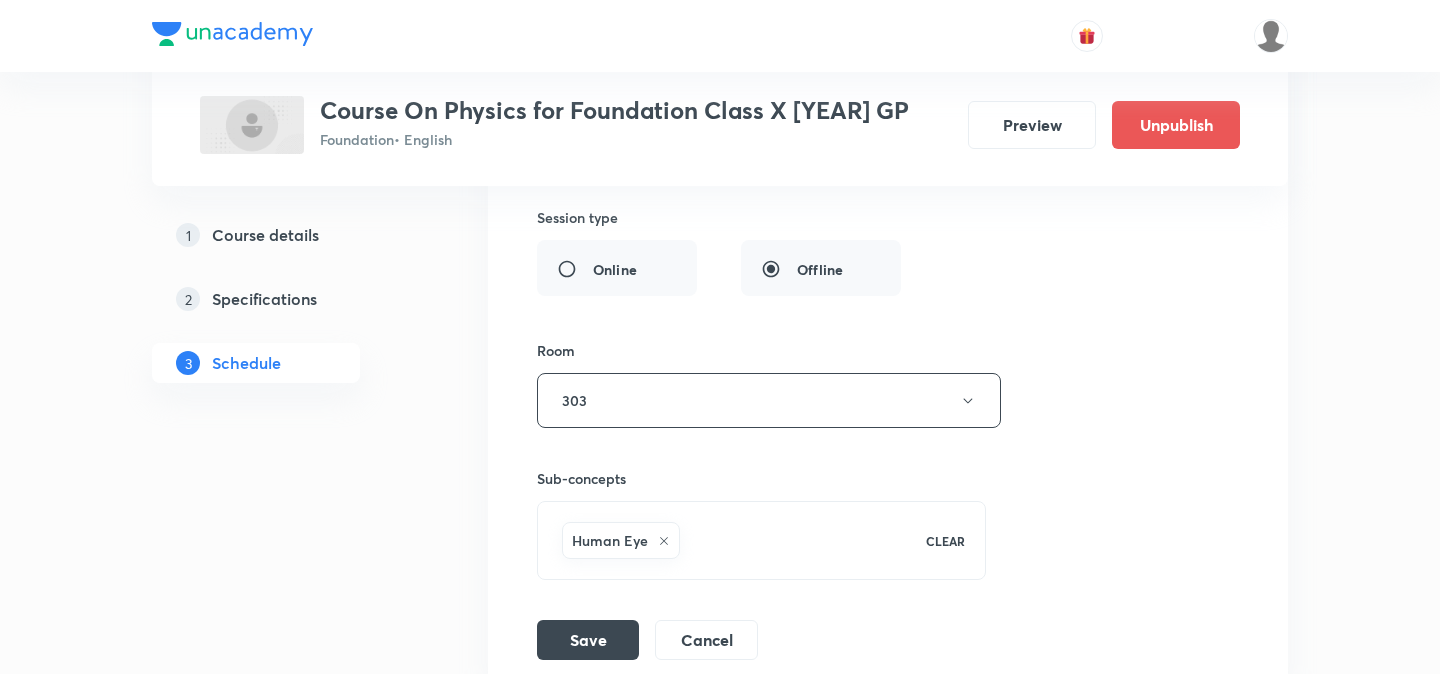 scroll, scrollTop: 3855, scrollLeft: 0, axis: vertical 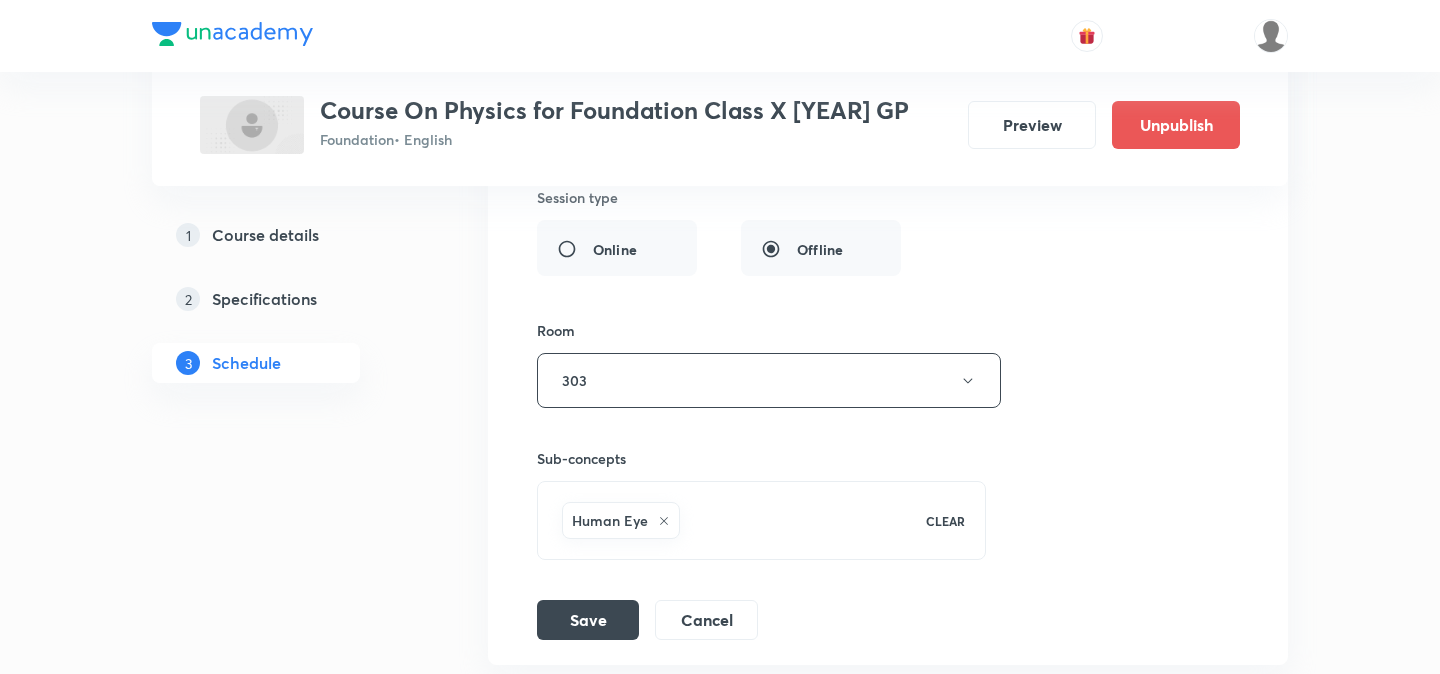 click 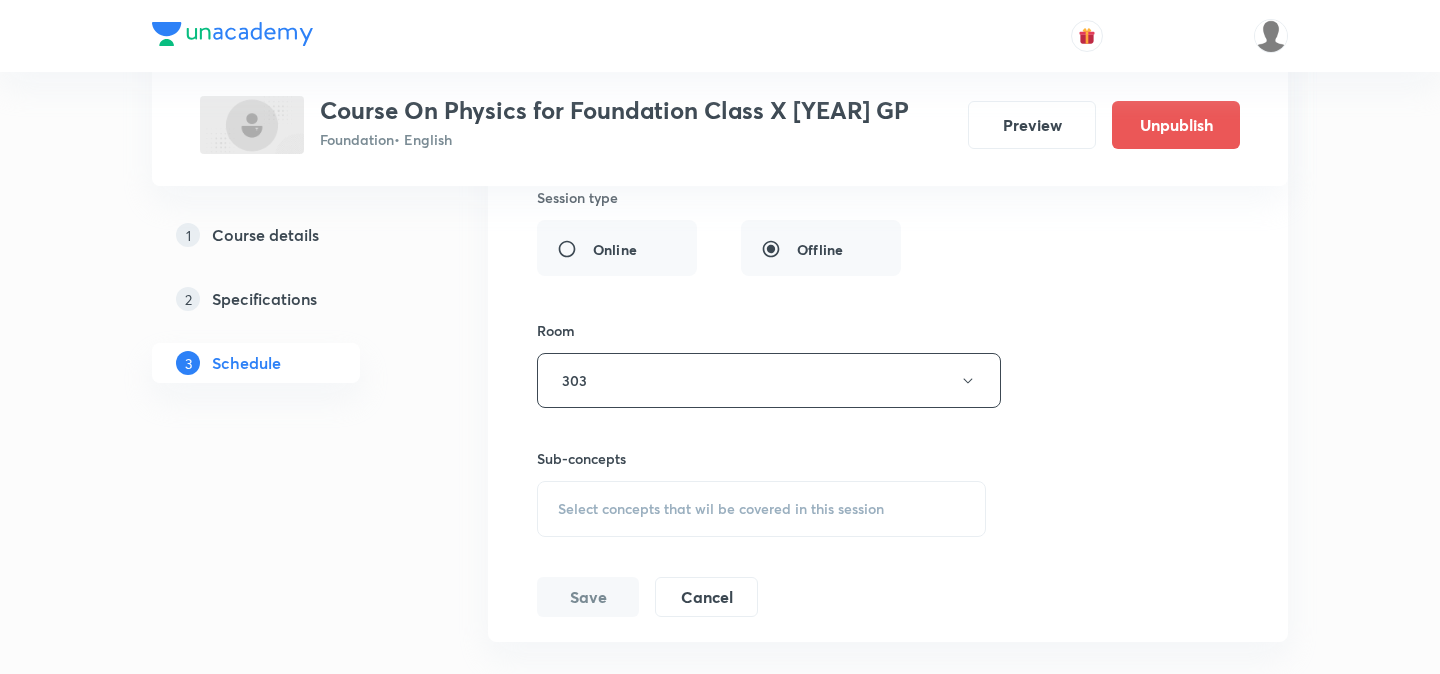 click on "Select concepts that wil be covered in this session" at bounding box center [721, 509] 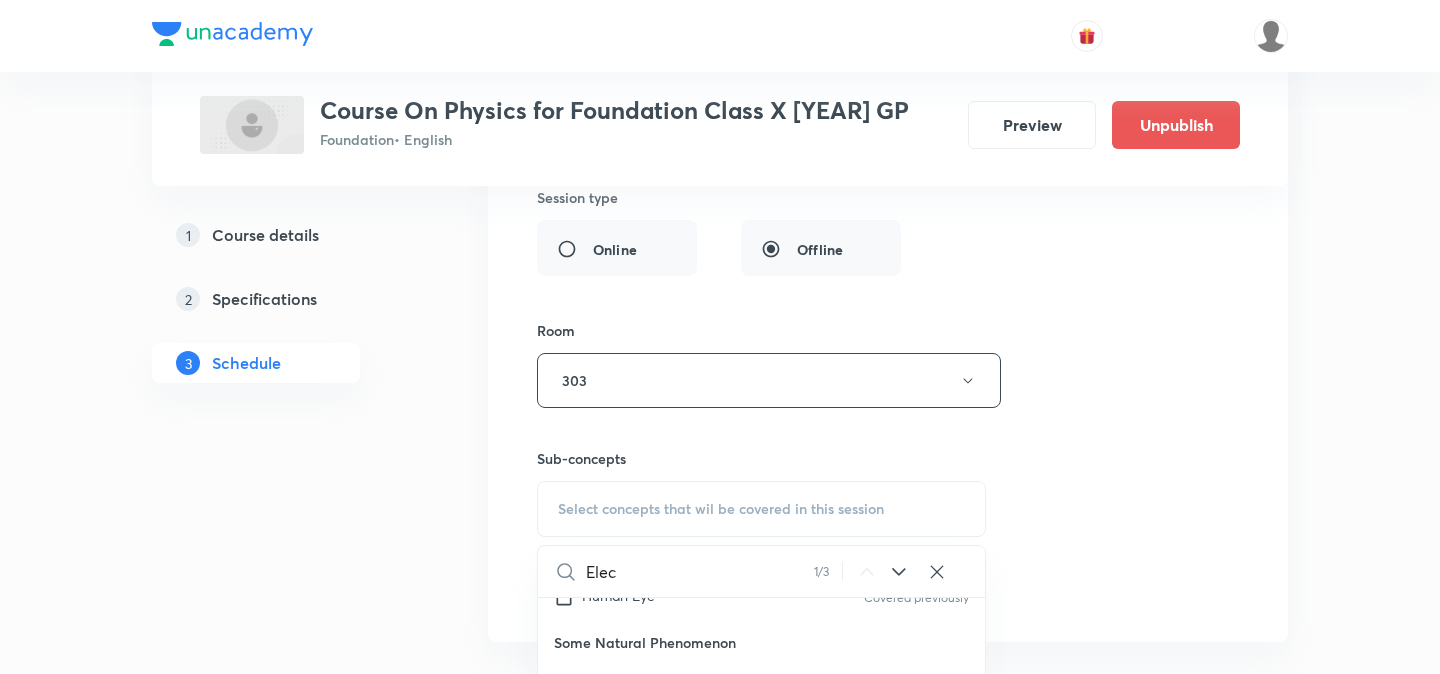 scroll, scrollTop: 471, scrollLeft: 0, axis: vertical 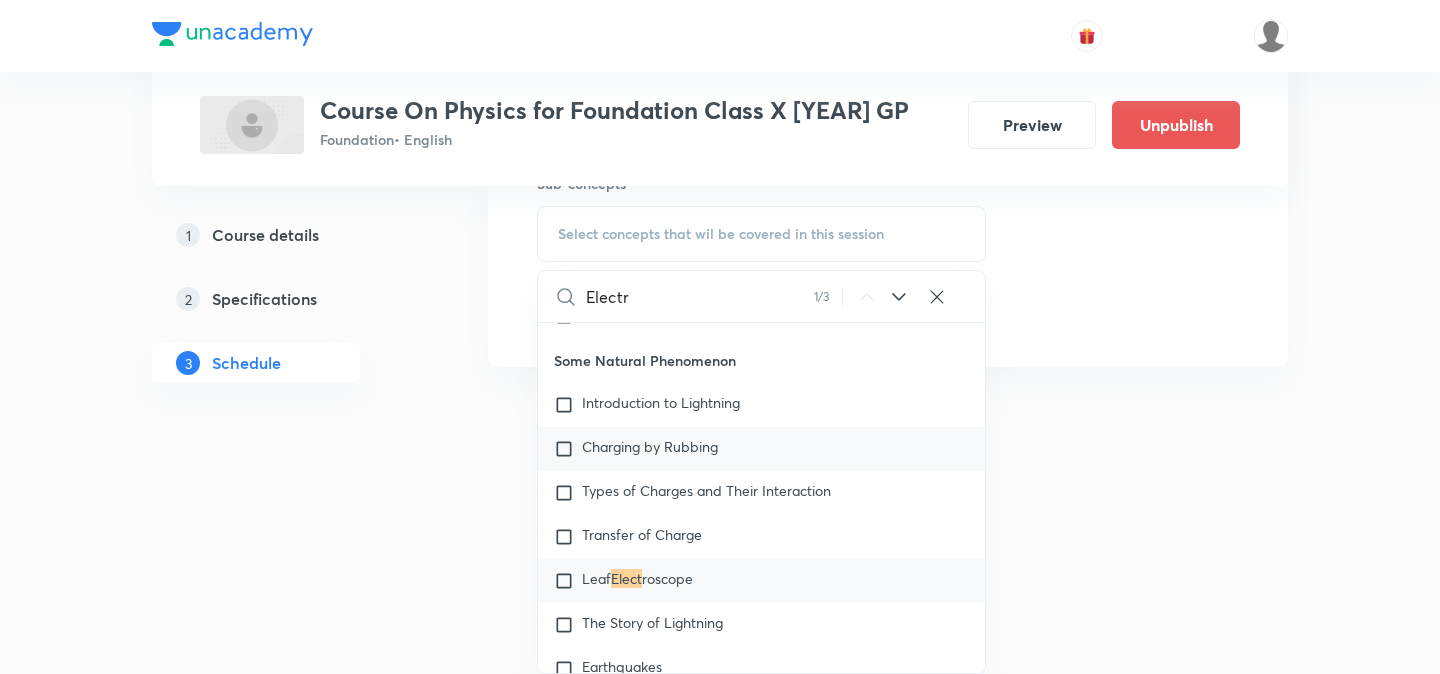 type on "Electri" 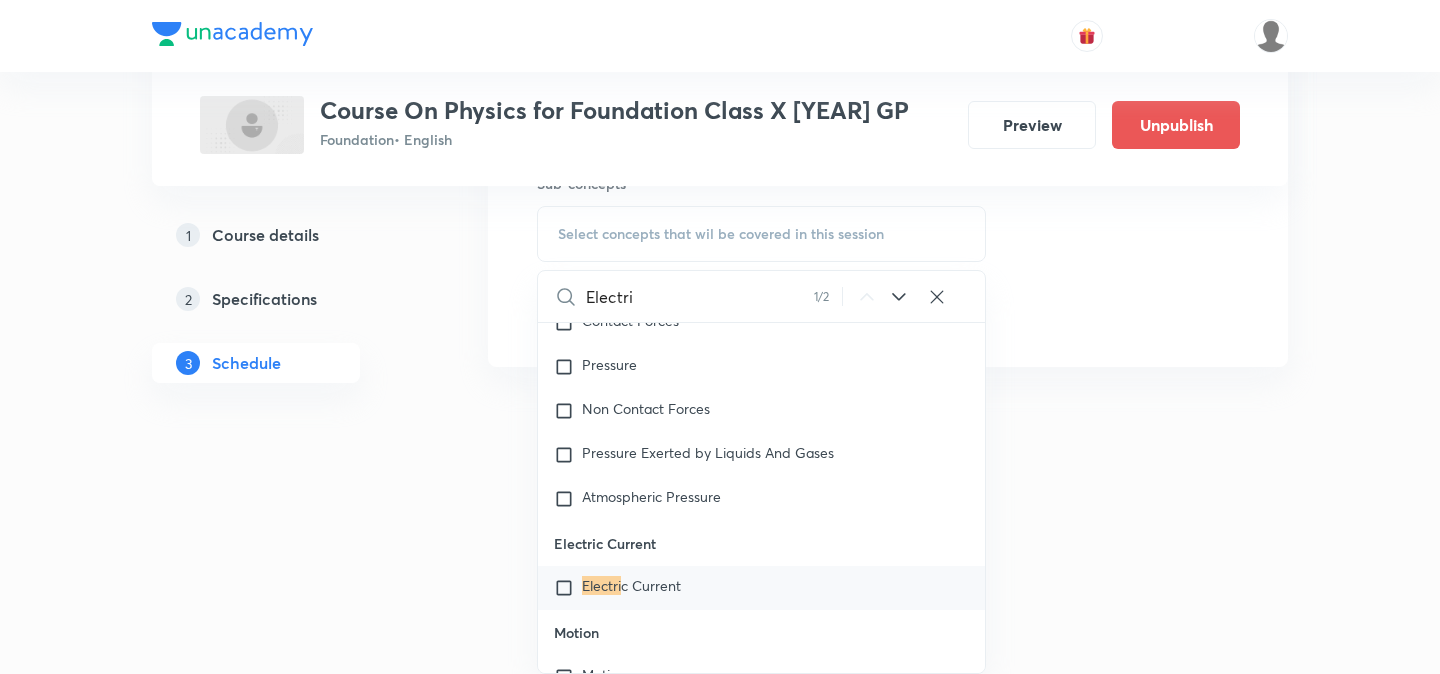 scroll, scrollTop: 1971, scrollLeft: 0, axis: vertical 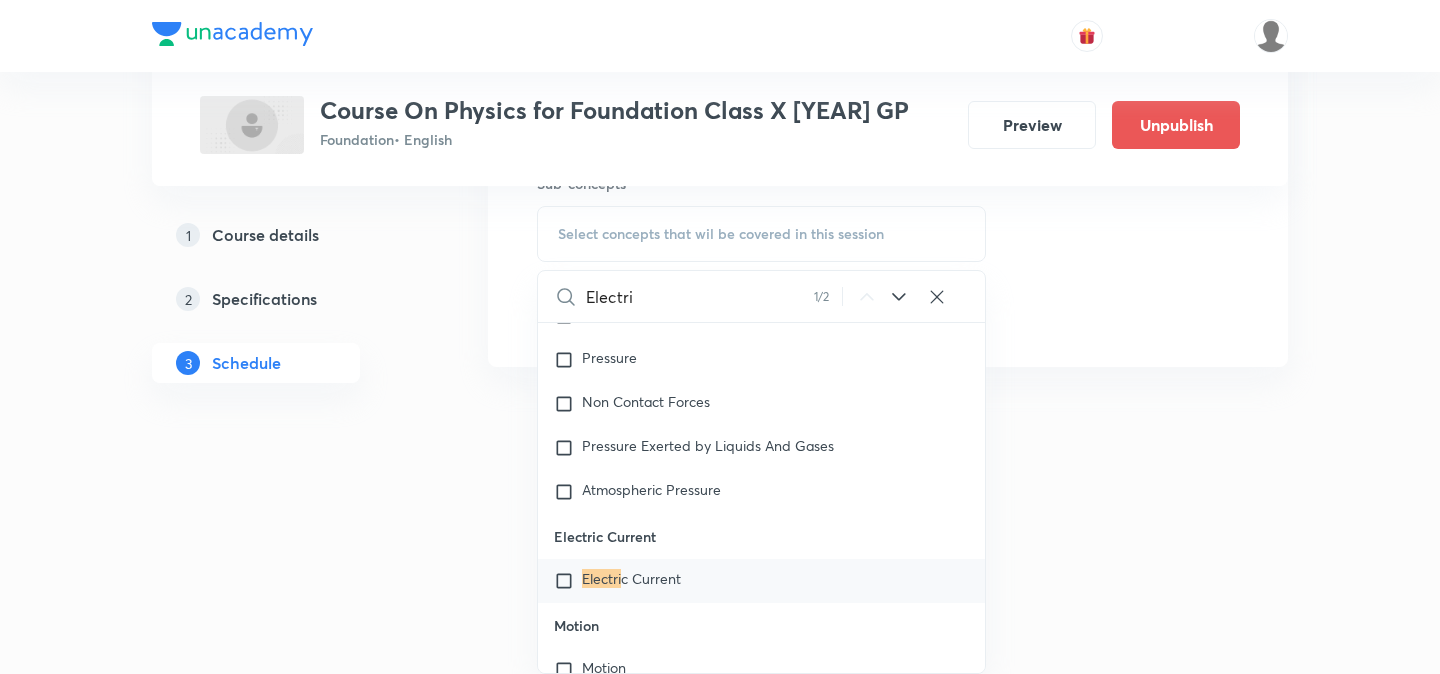 click on "c Current" at bounding box center [651, 578] 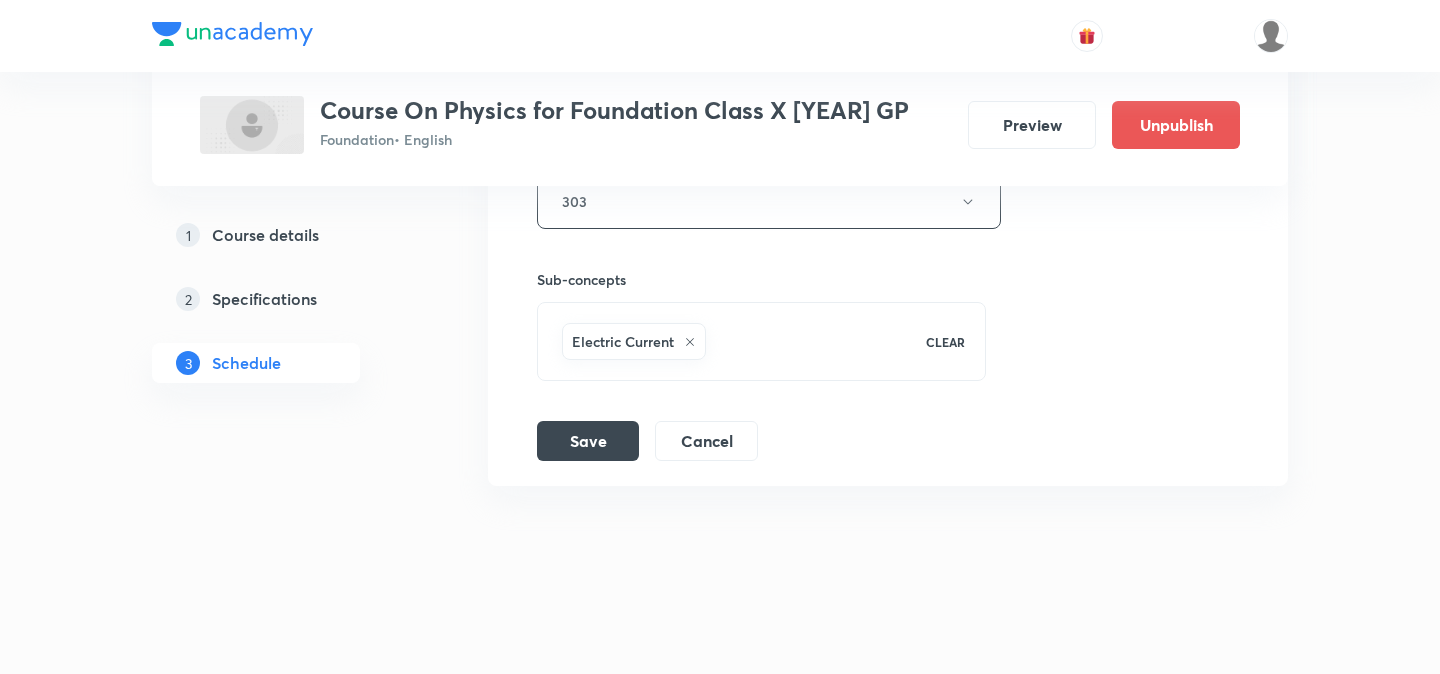 scroll, scrollTop: 4034, scrollLeft: 0, axis: vertical 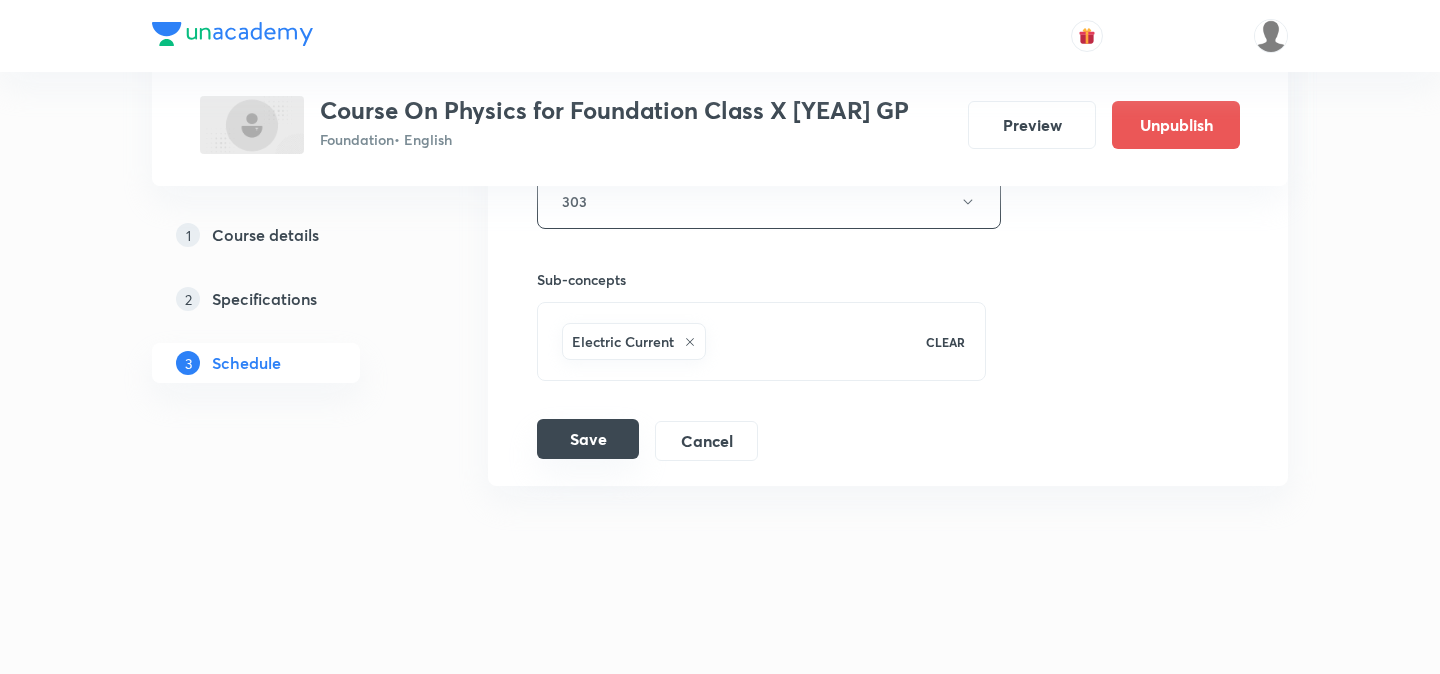 click on "Save" at bounding box center [588, 439] 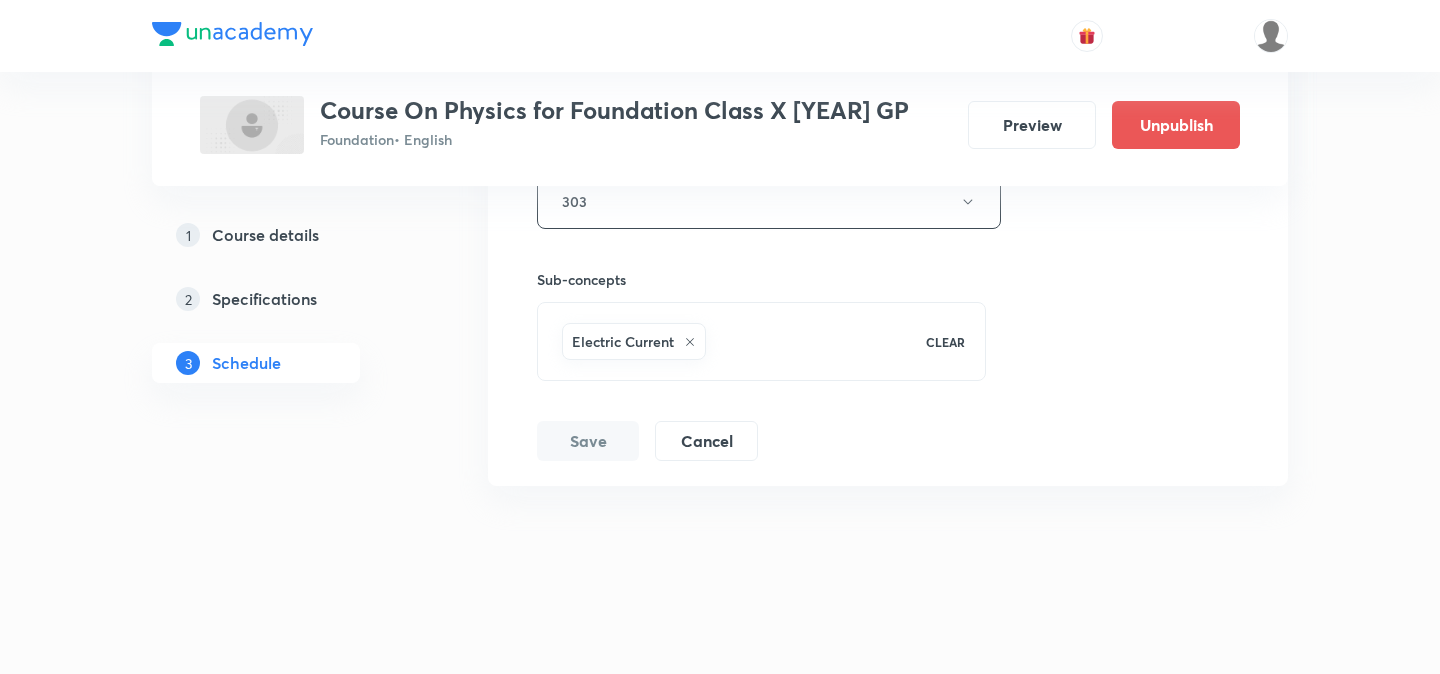 scroll, scrollTop: 3265, scrollLeft: 0, axis: vertical 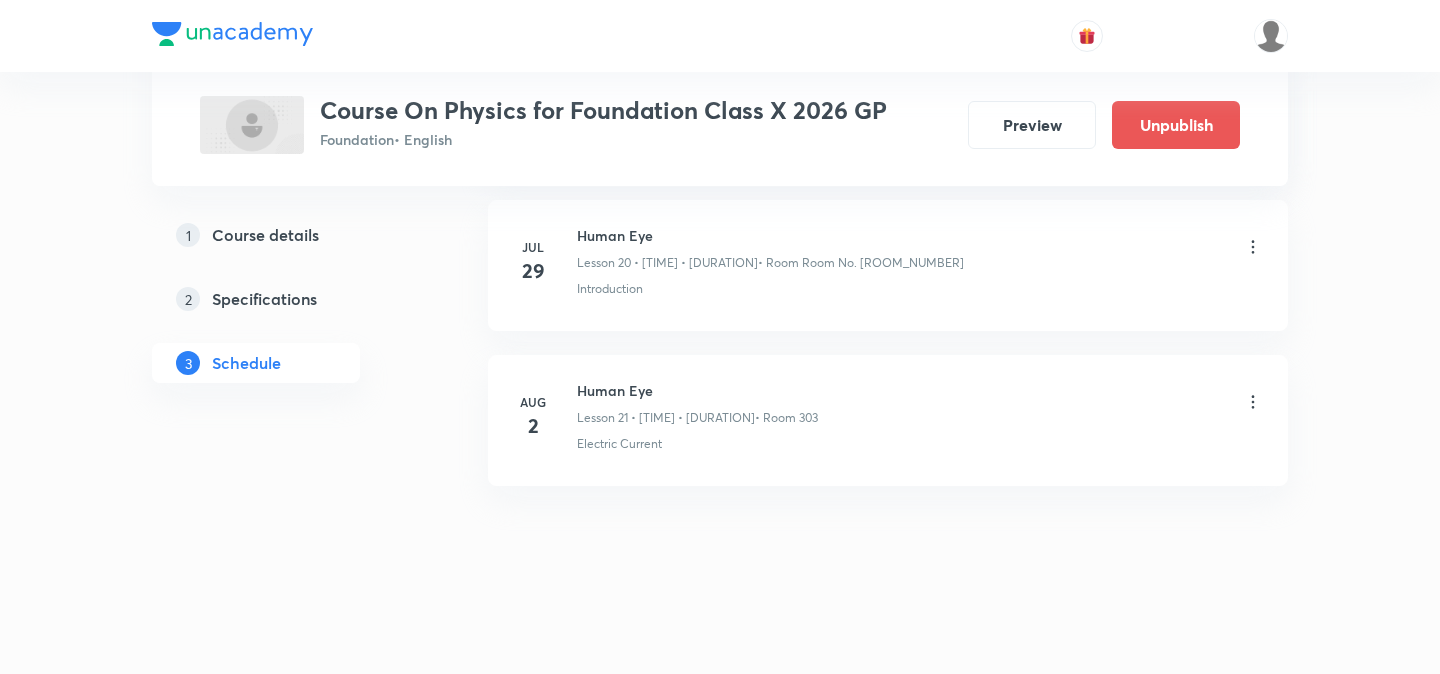 click 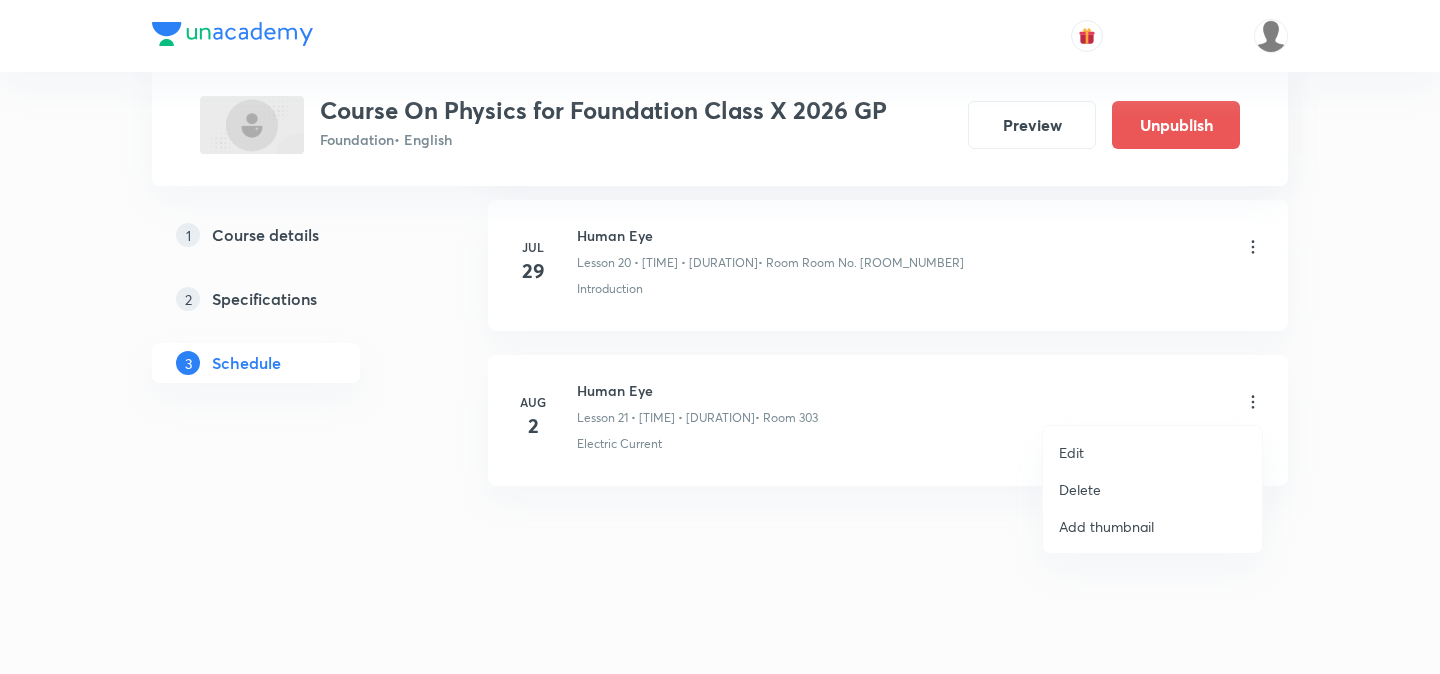 click on "Edit" at bounding box center (1152, 452) 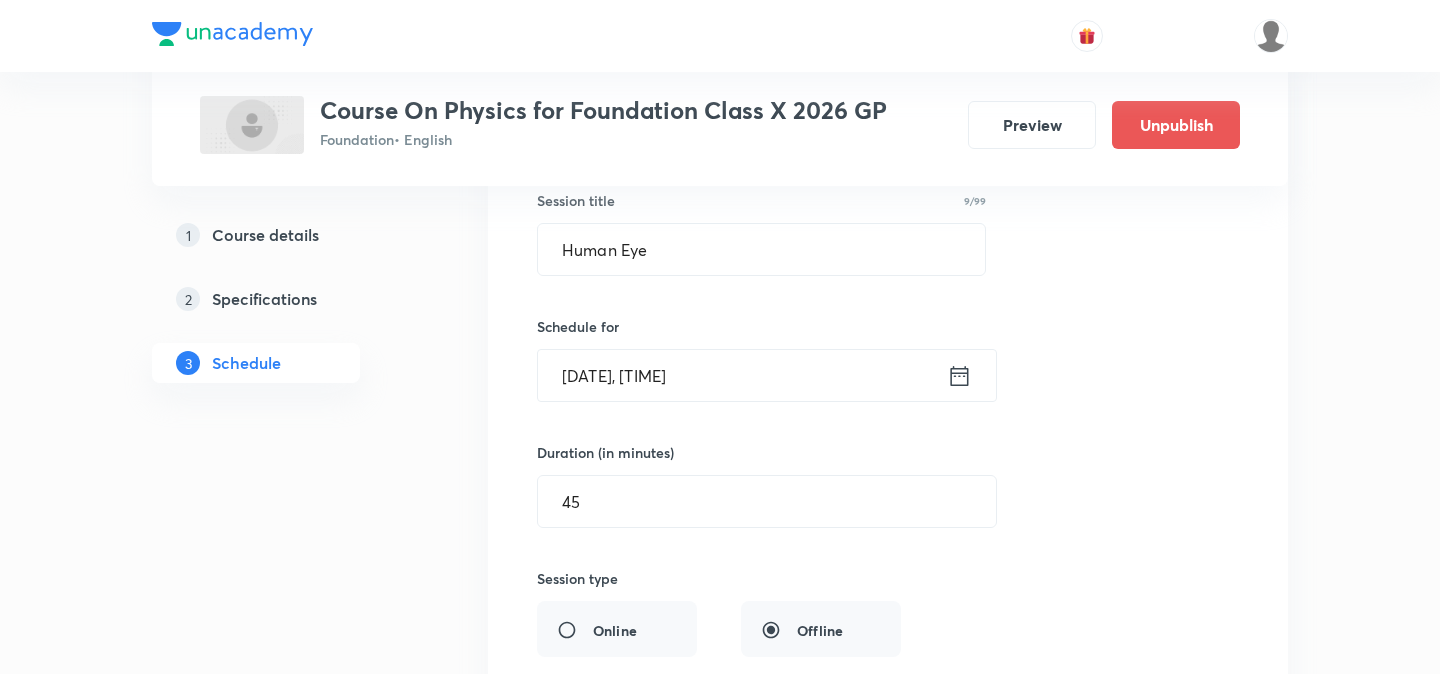 scroll, scrollTop: 3416, scrollLeft: 0, axis: vertical 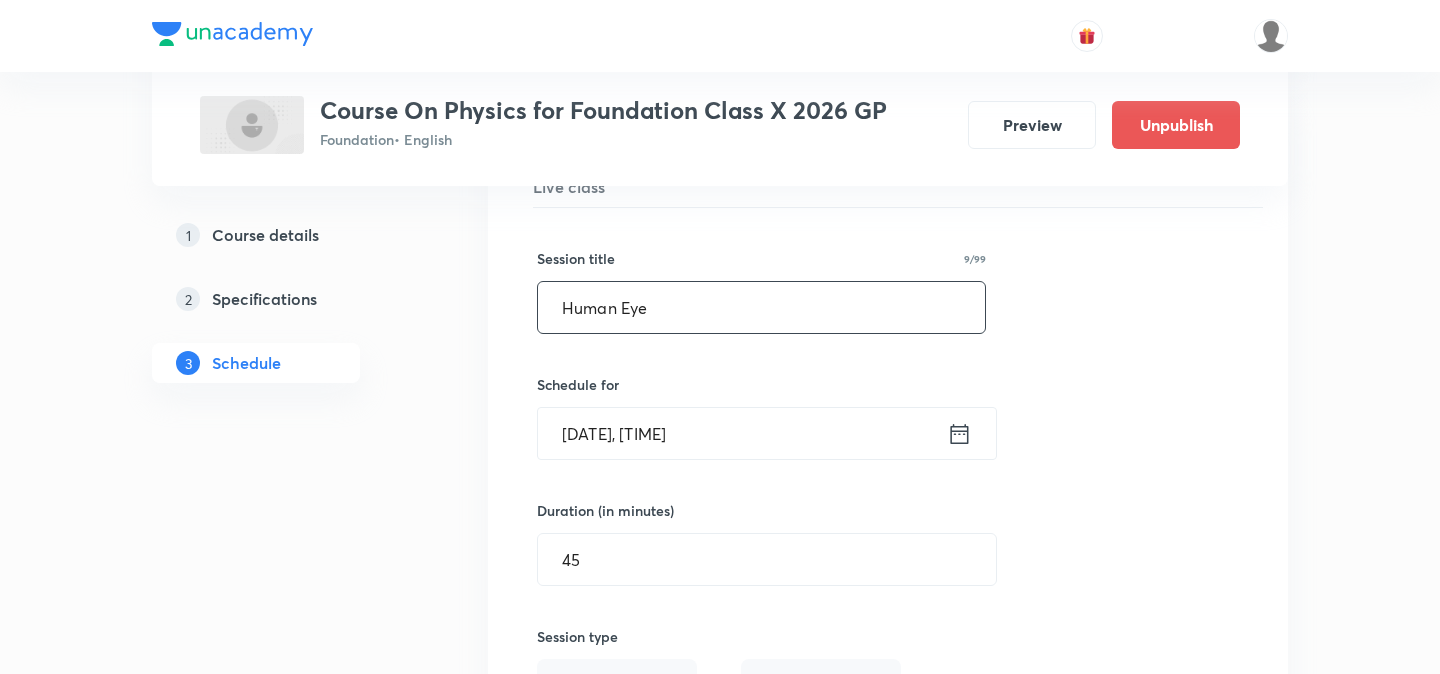 drag, startPoint x: 670, startPoint y: 310, endPoint x: 558, endPoint y: 310, distance: 112 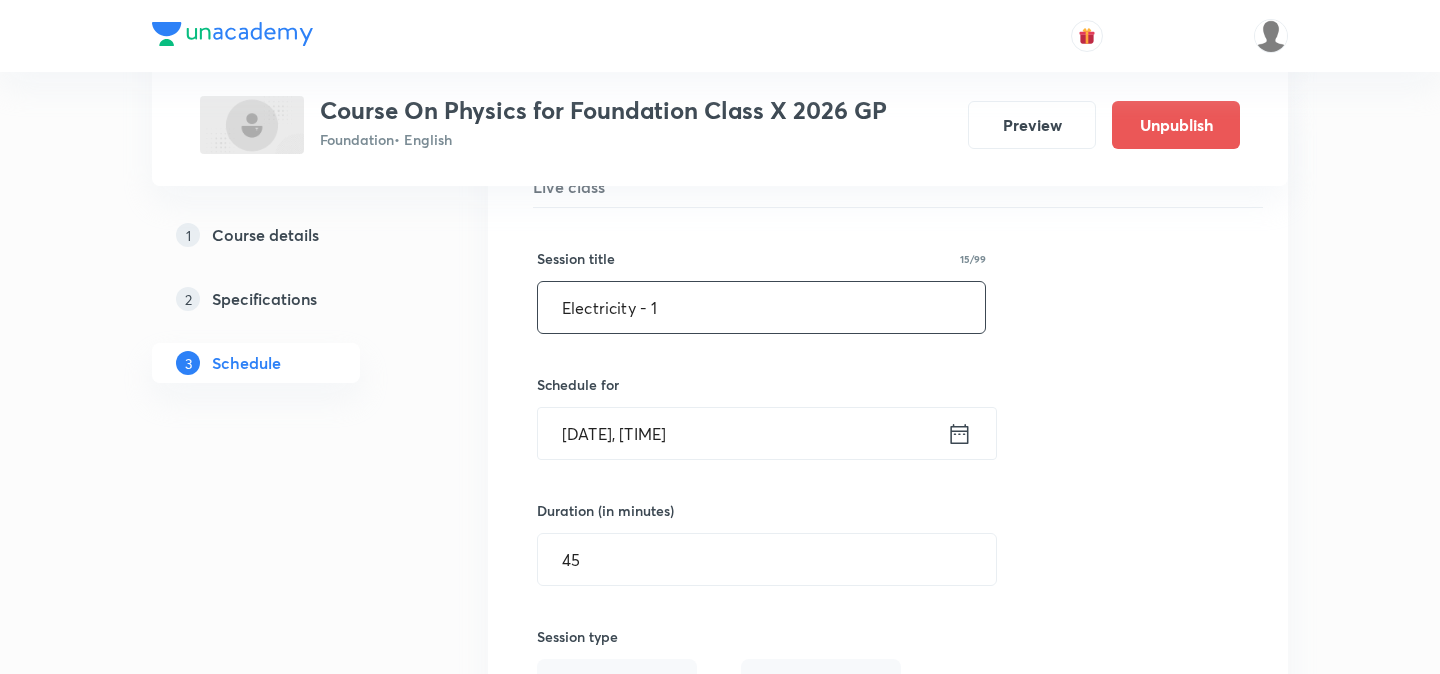 type on "Electricity - 1" 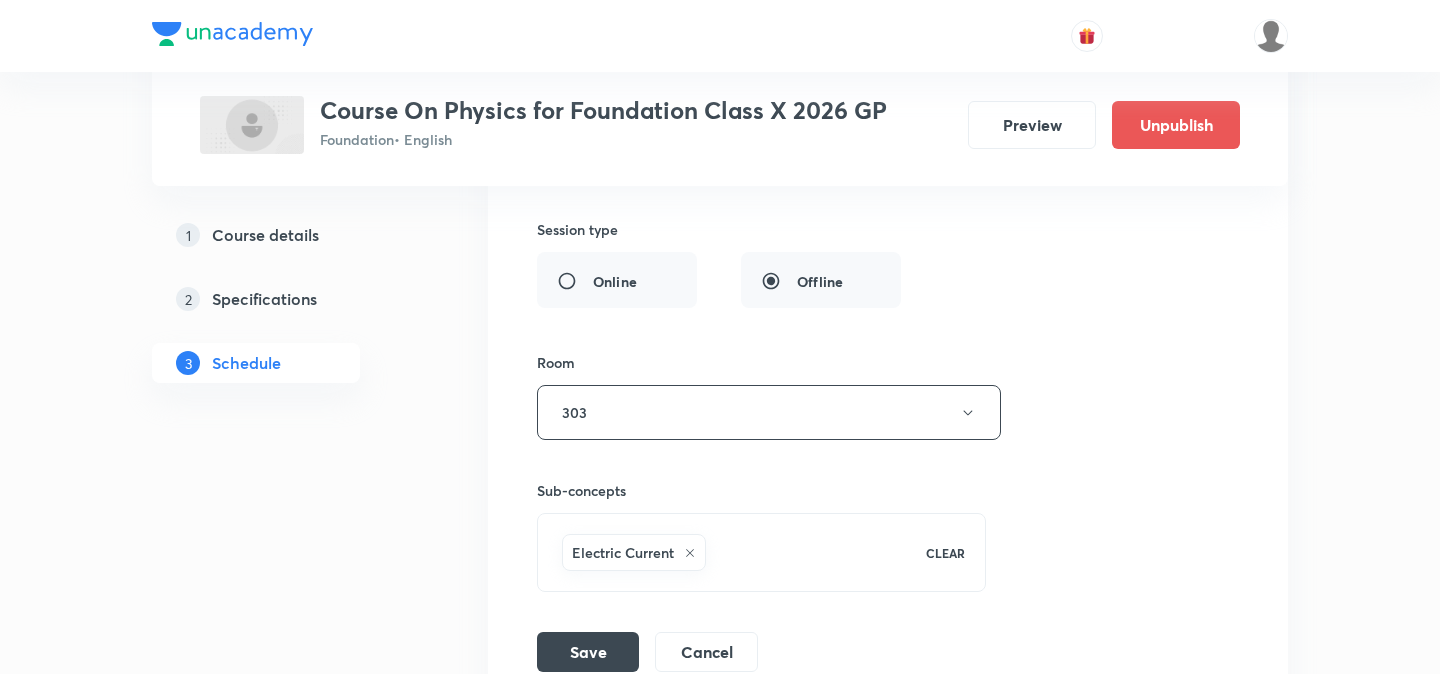 scroll, scrollTop: 3895, scrollLeft: 0, axis: vertical 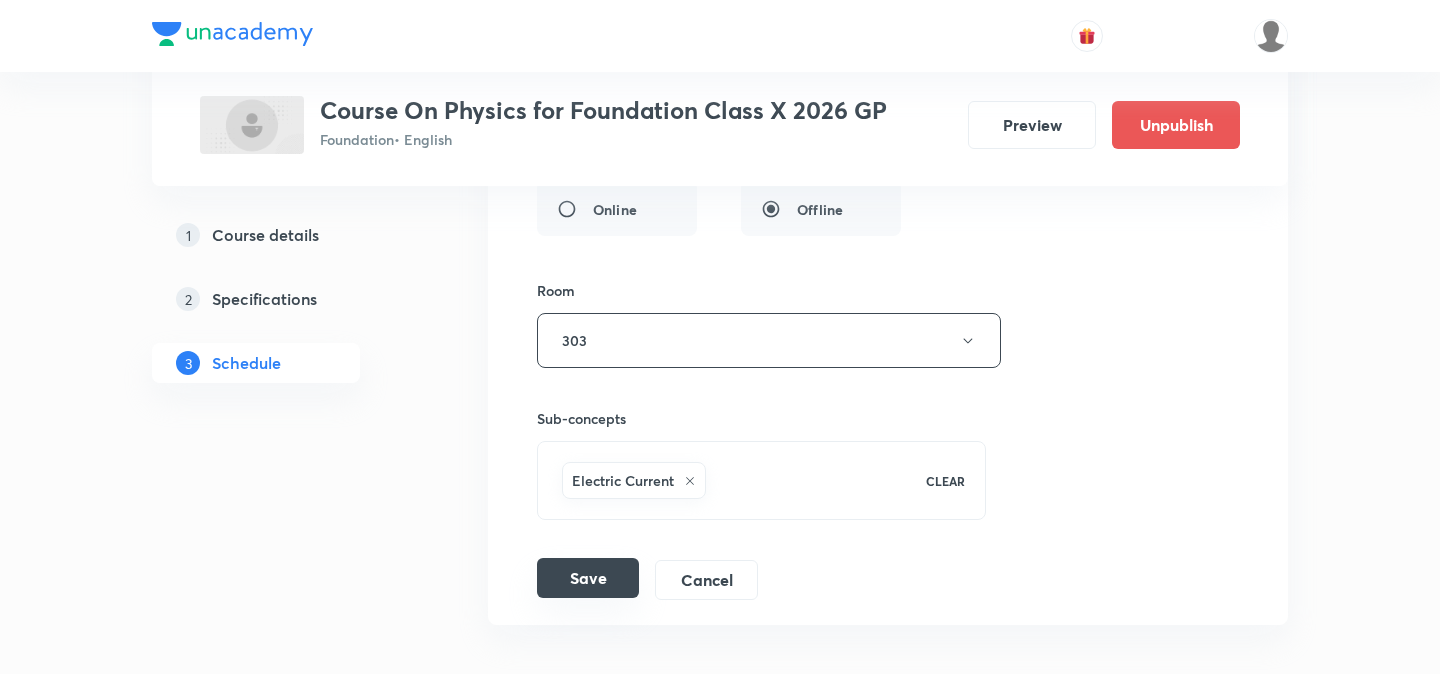 click on "Save" at bounding box center (588, 578) 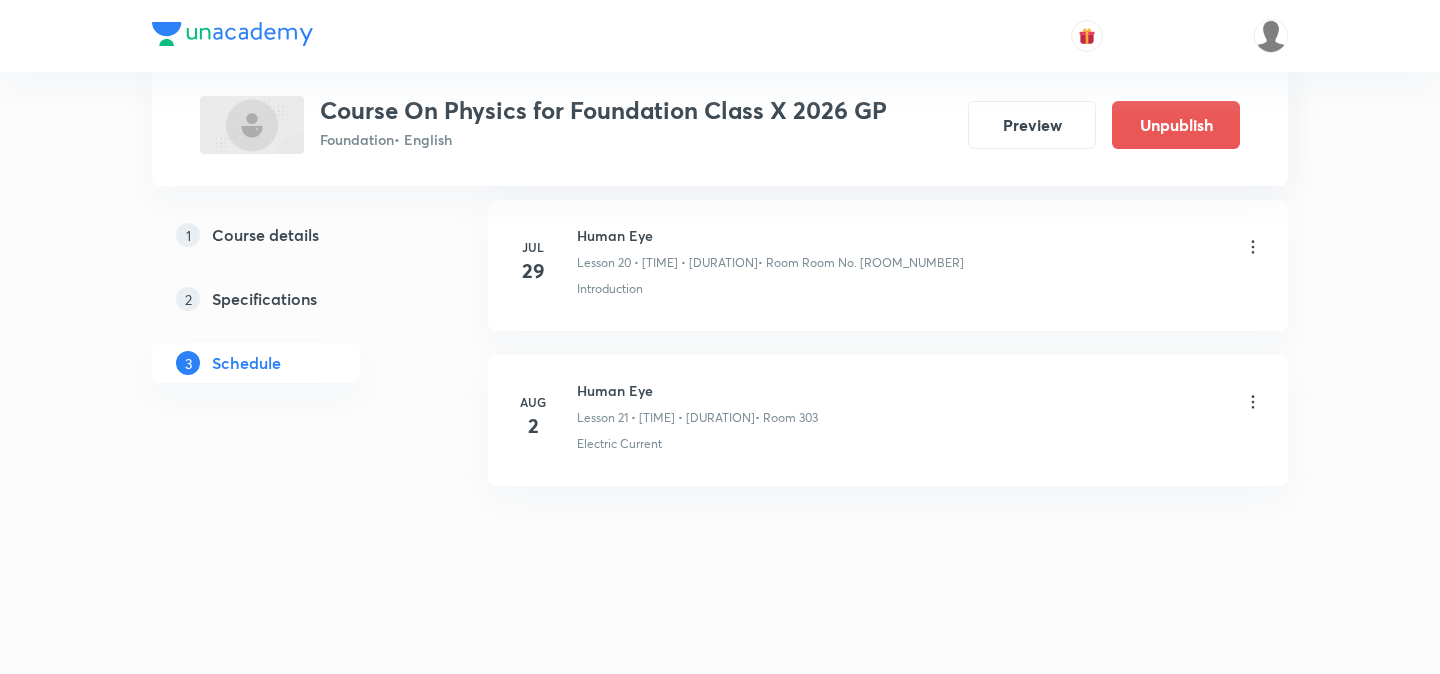 scroll, scrollTop: 3265, scrollLeft: 0, axis: vertical 